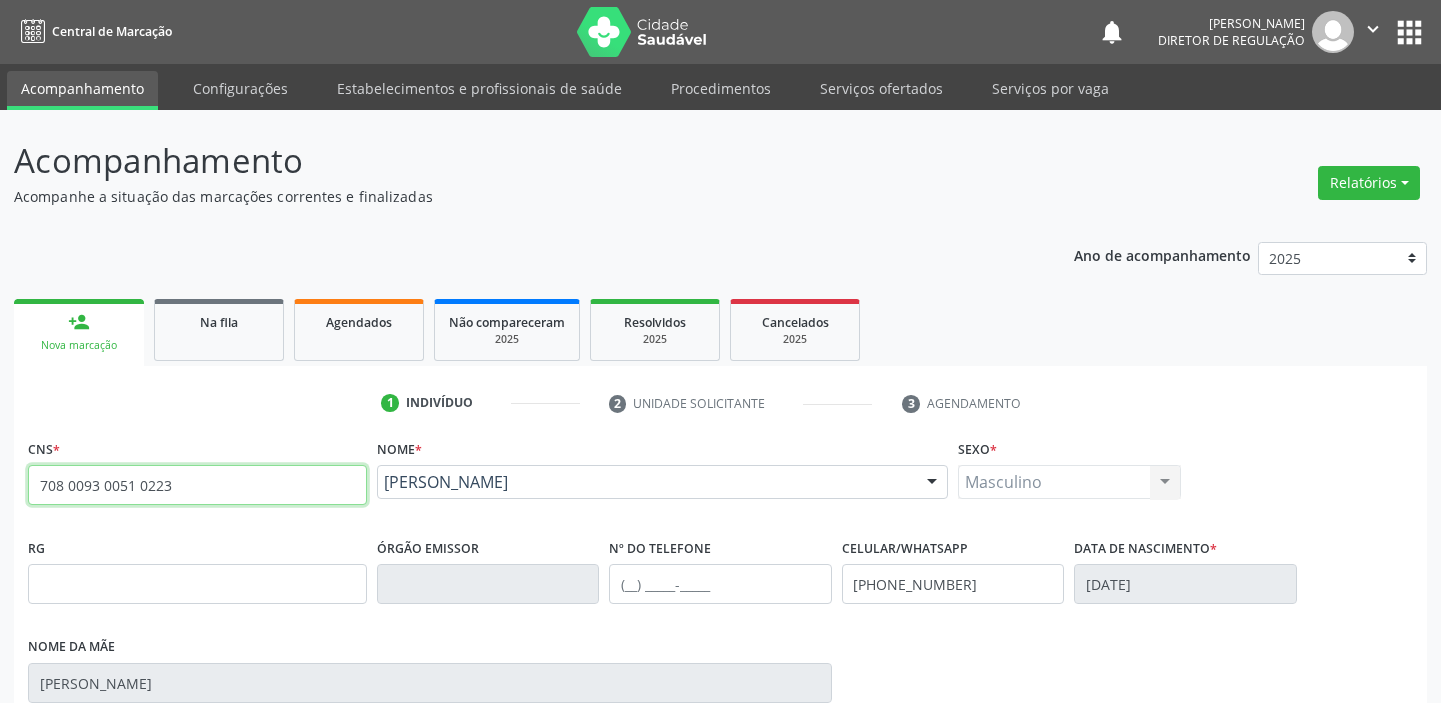 click on "708 0093 0051 0223" at bounding box center [197, 485] 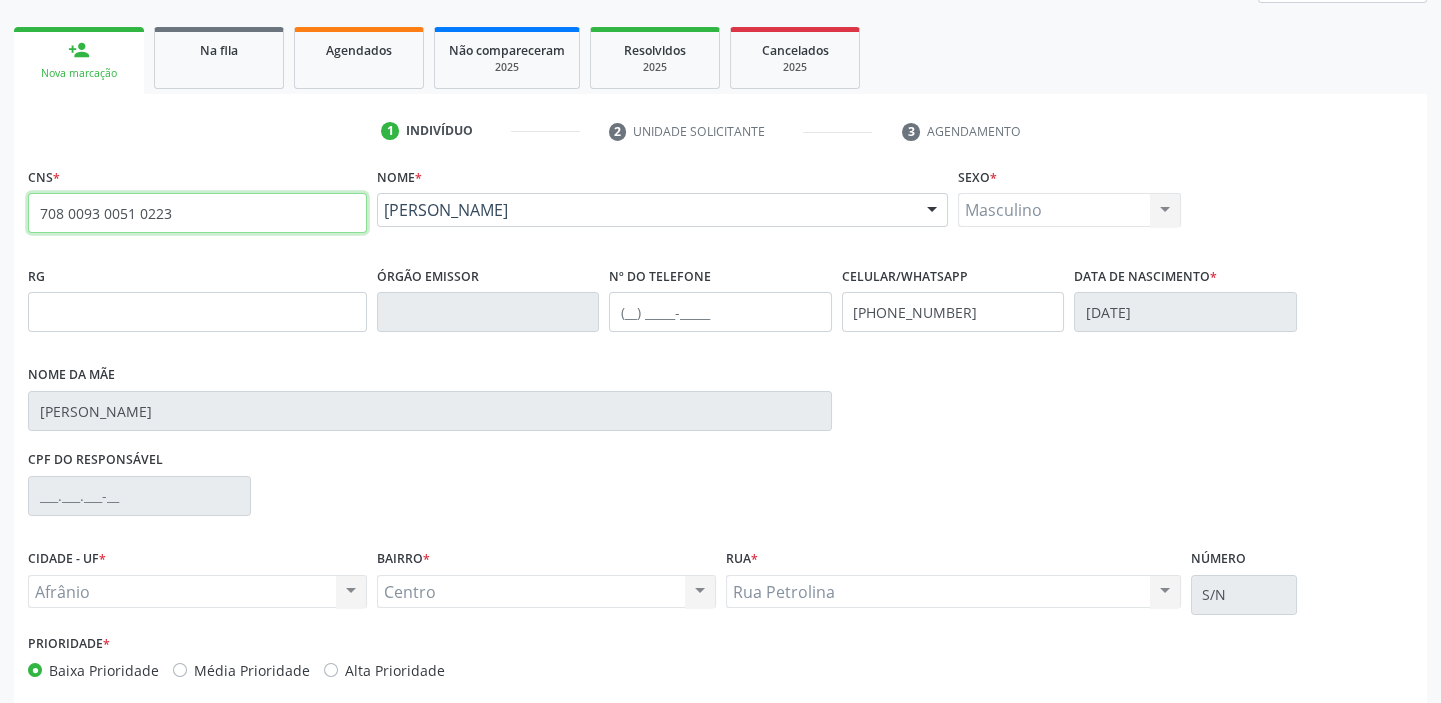 type on "708 0093 0051 022" 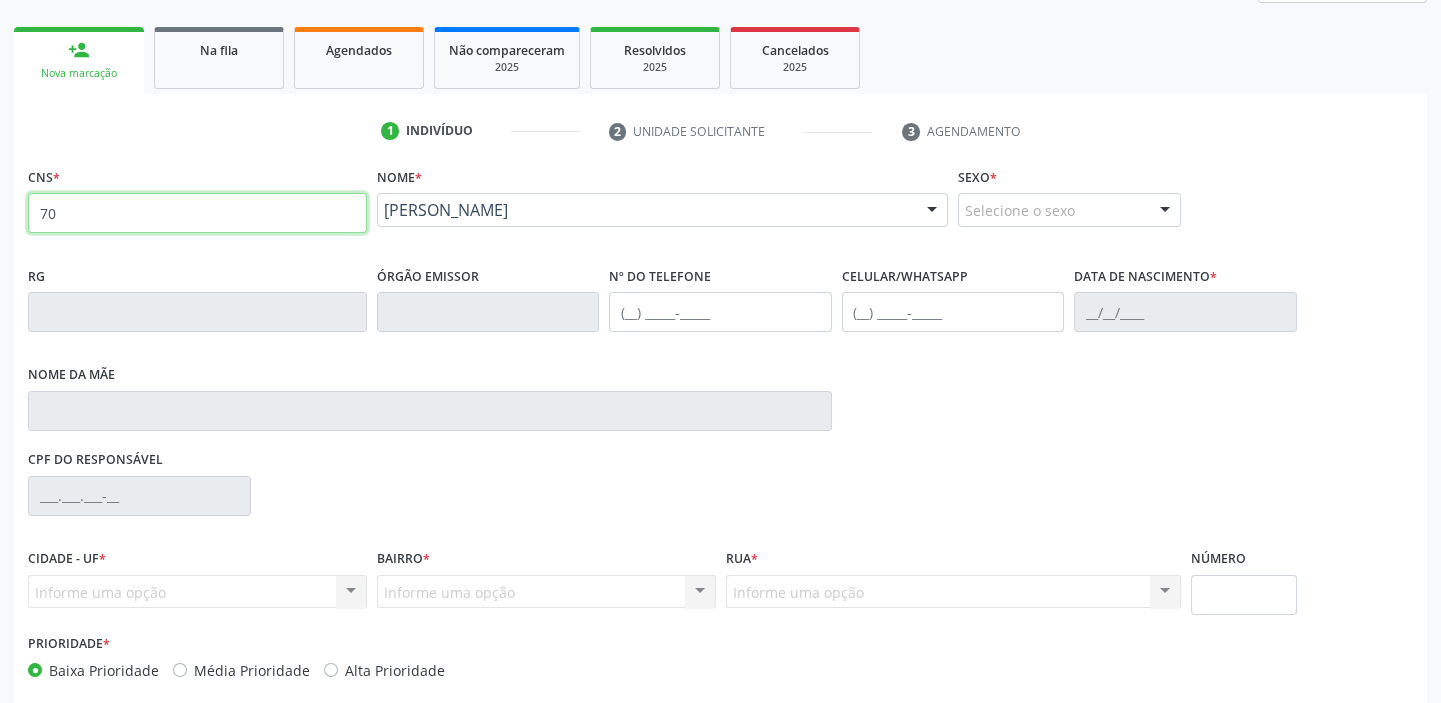type on "7" 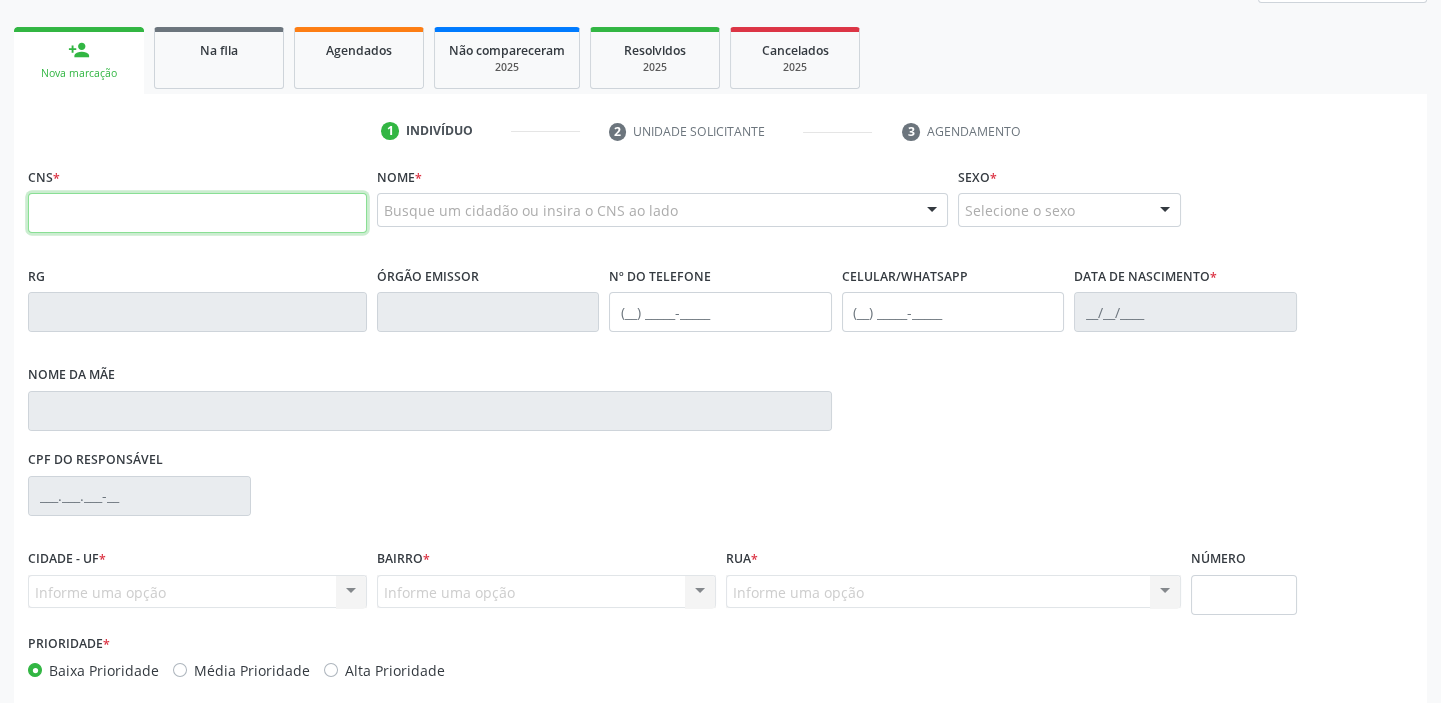 type 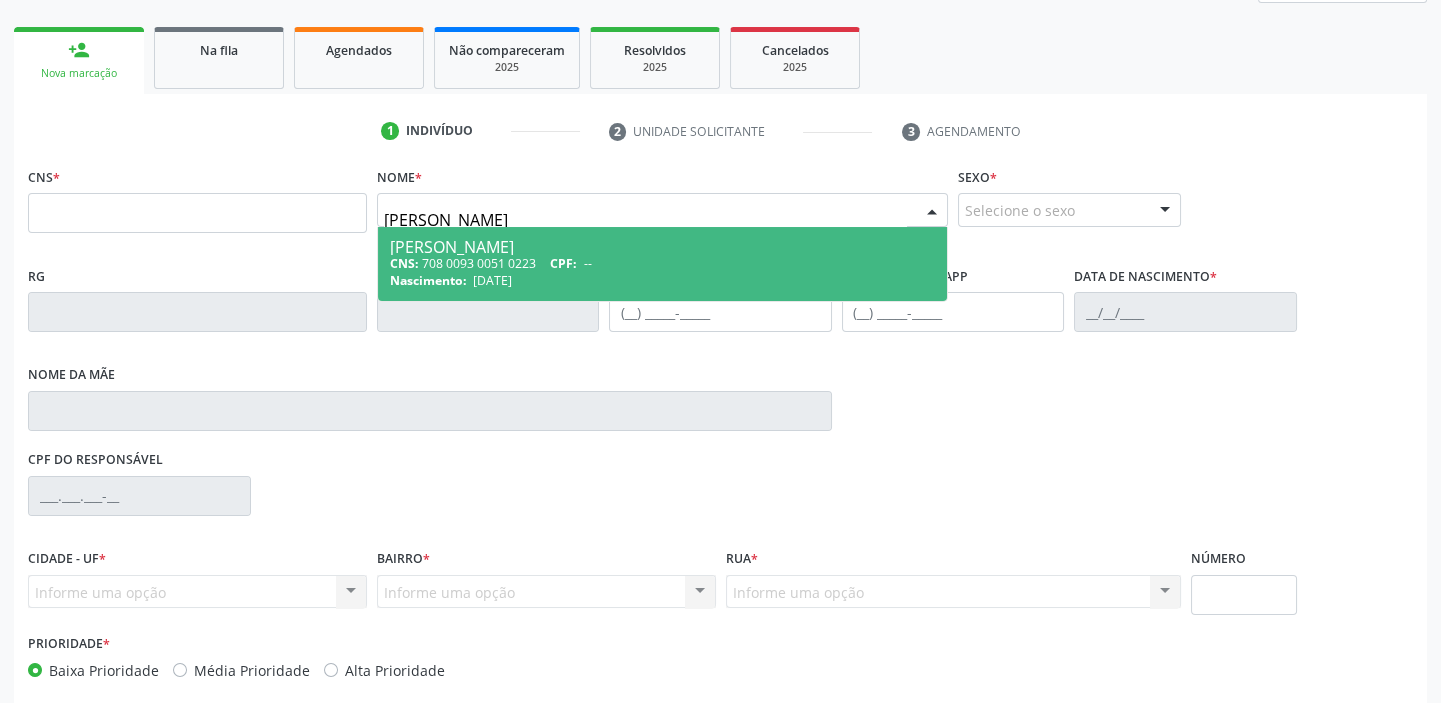 type on "[PERSON_NAME]" 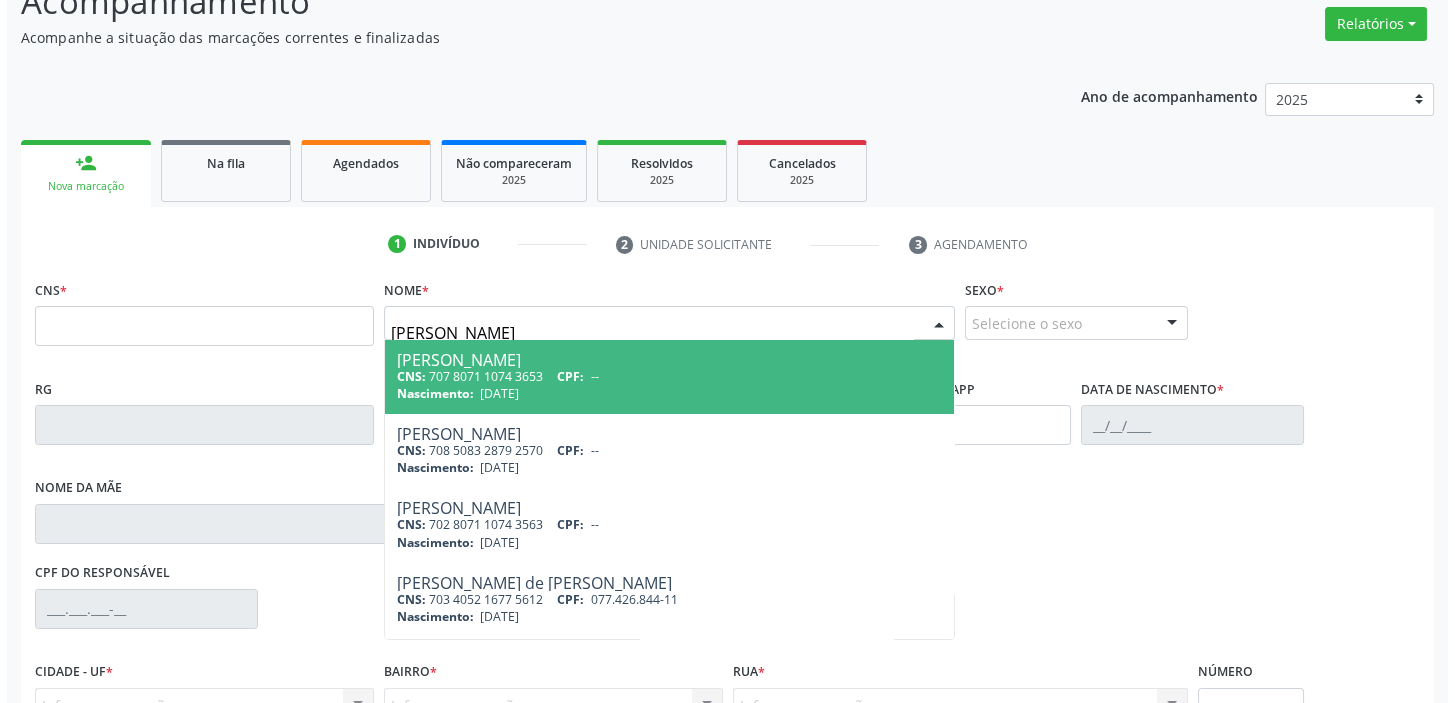 scroll, scrollTop: 0, scrollLeft: 0, axis: both 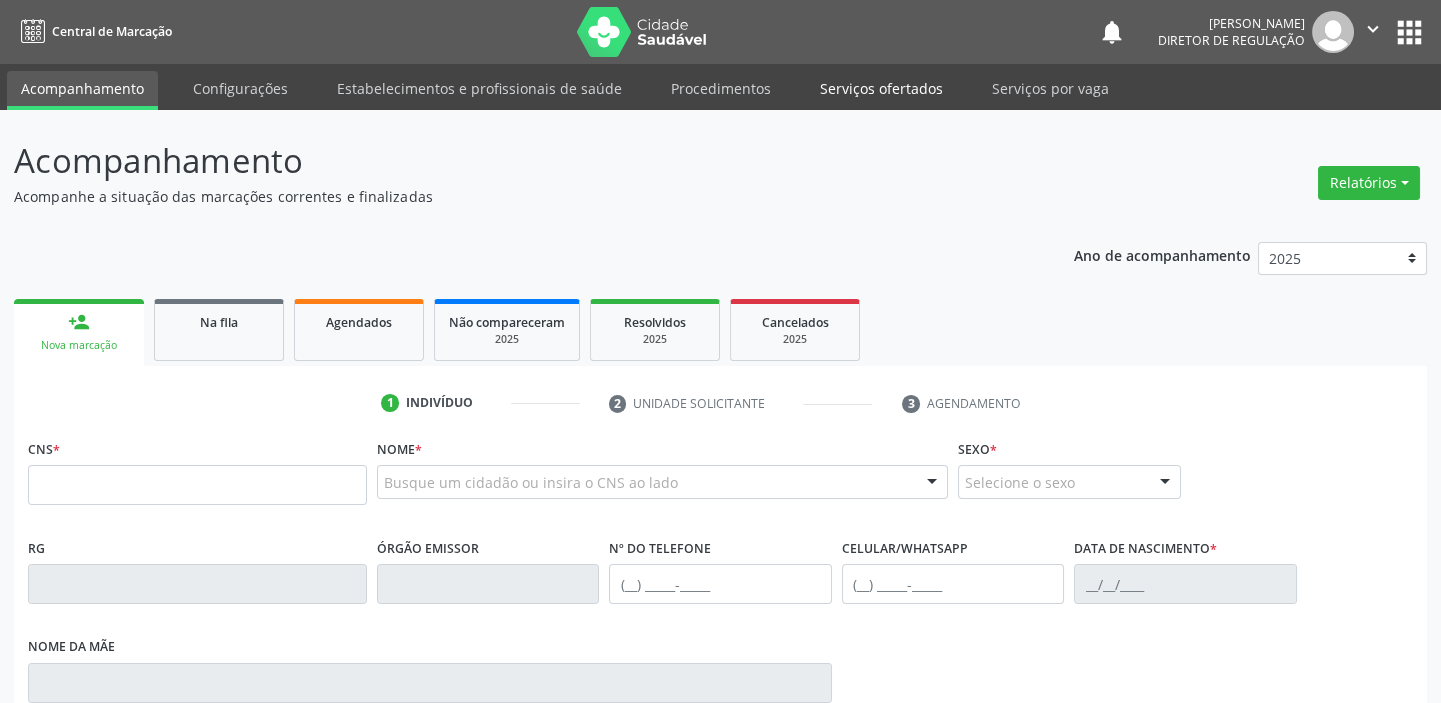 click on "Serviços ofertados" at bounding box center (881, 88) 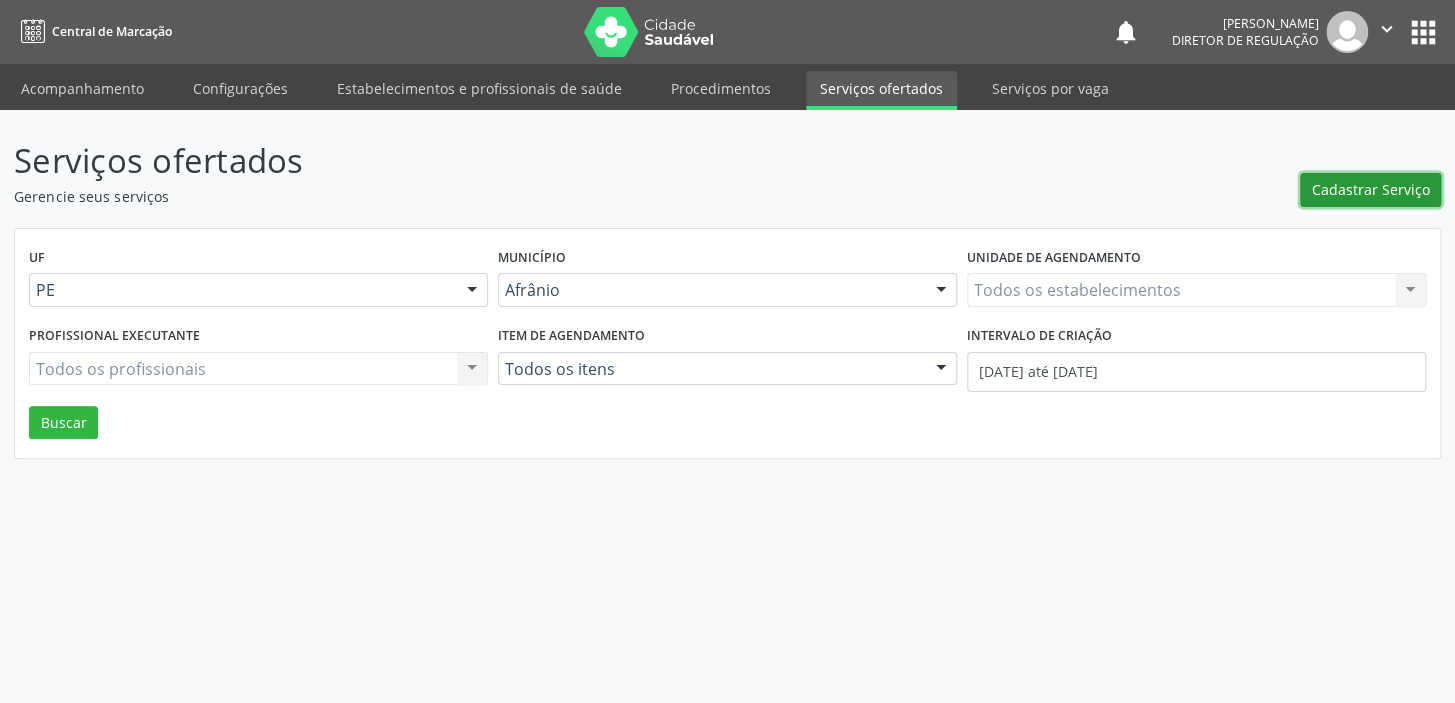 click on "Cadastrar Serviço" at bounding box center (1371, 189) 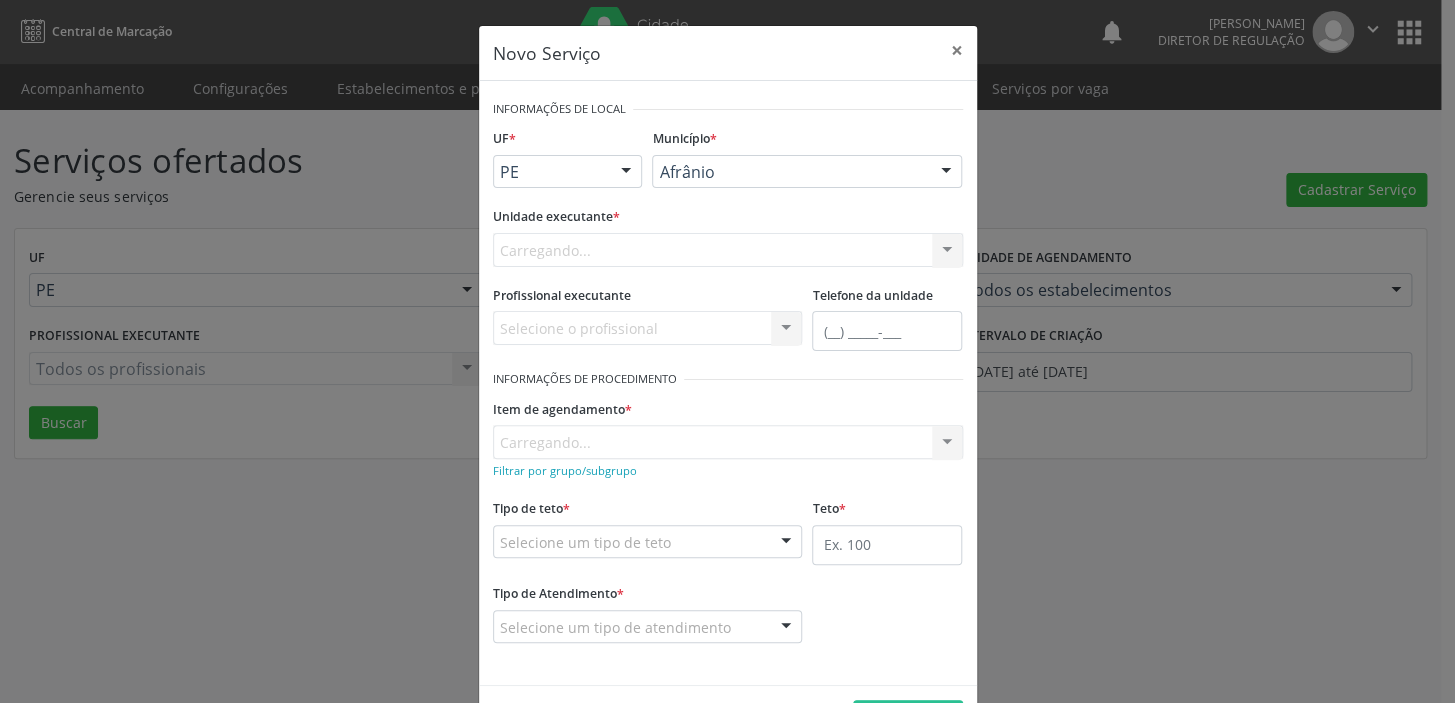 scroll, scrollTop: 0, scrollLeft: 0, axis: both 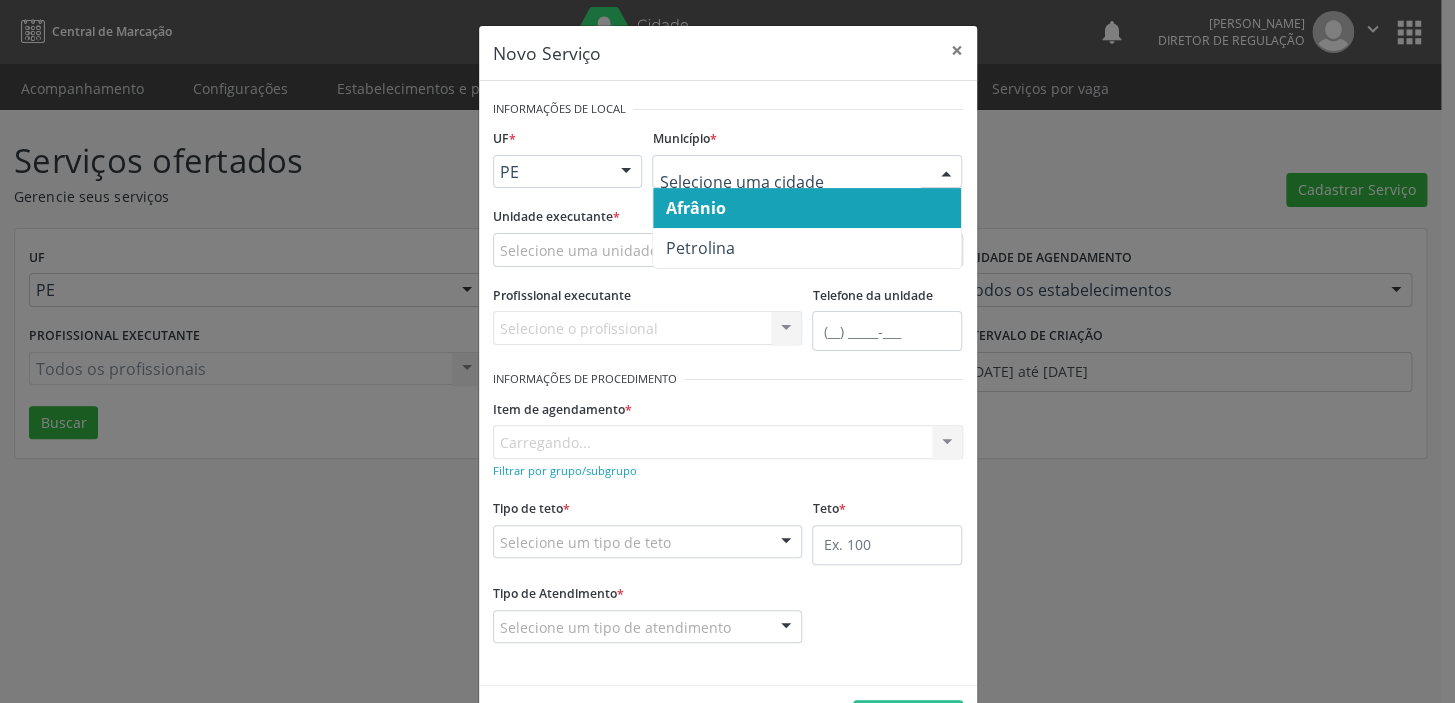 click on "Afrânio" at bounding box center [695, 208] 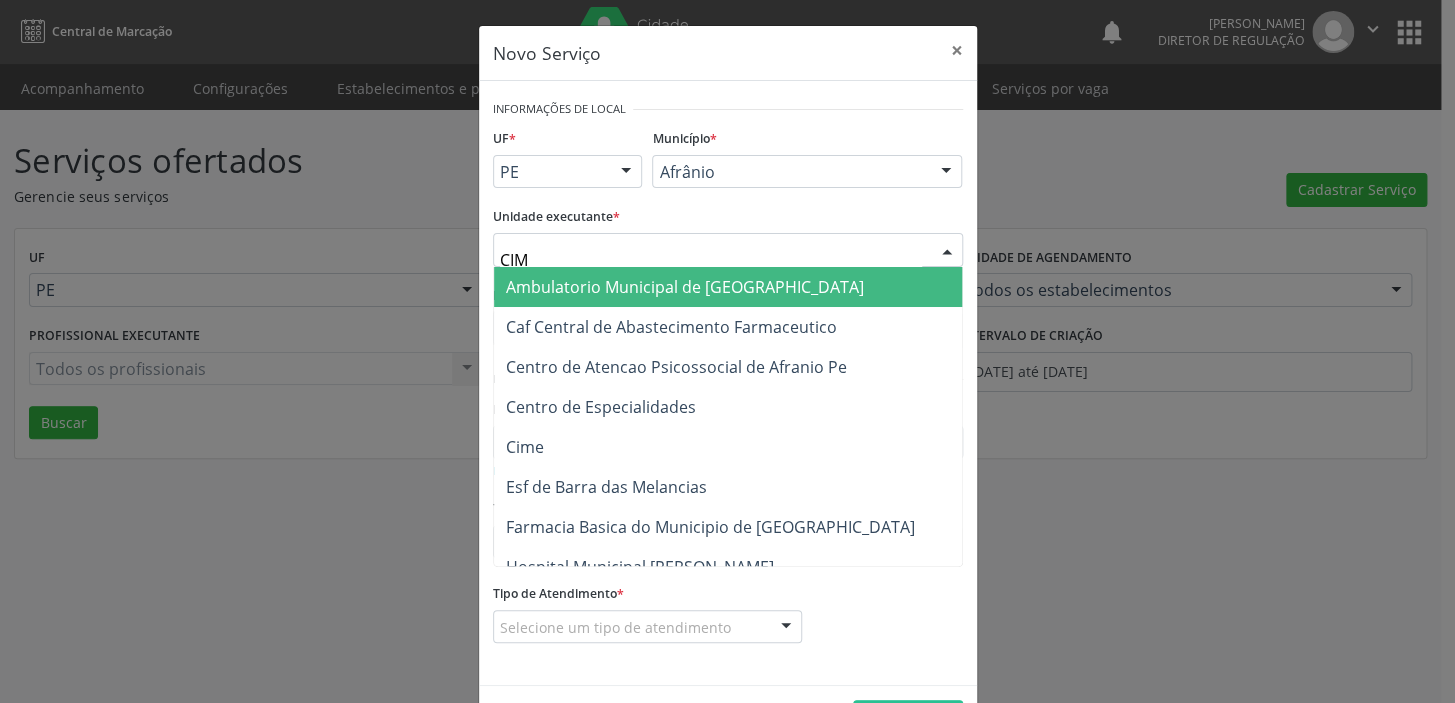 type on "CIME" 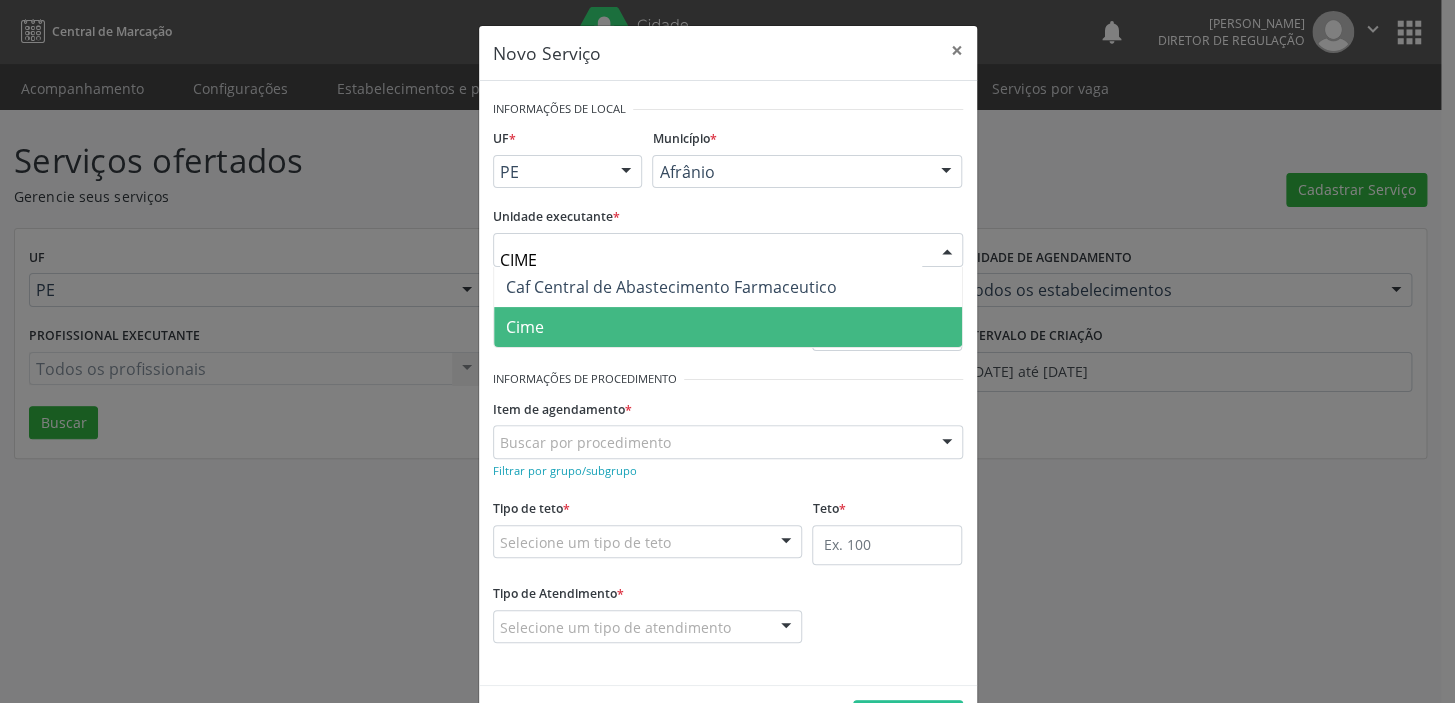 click on "Cime" at bounding box center (728, 327) 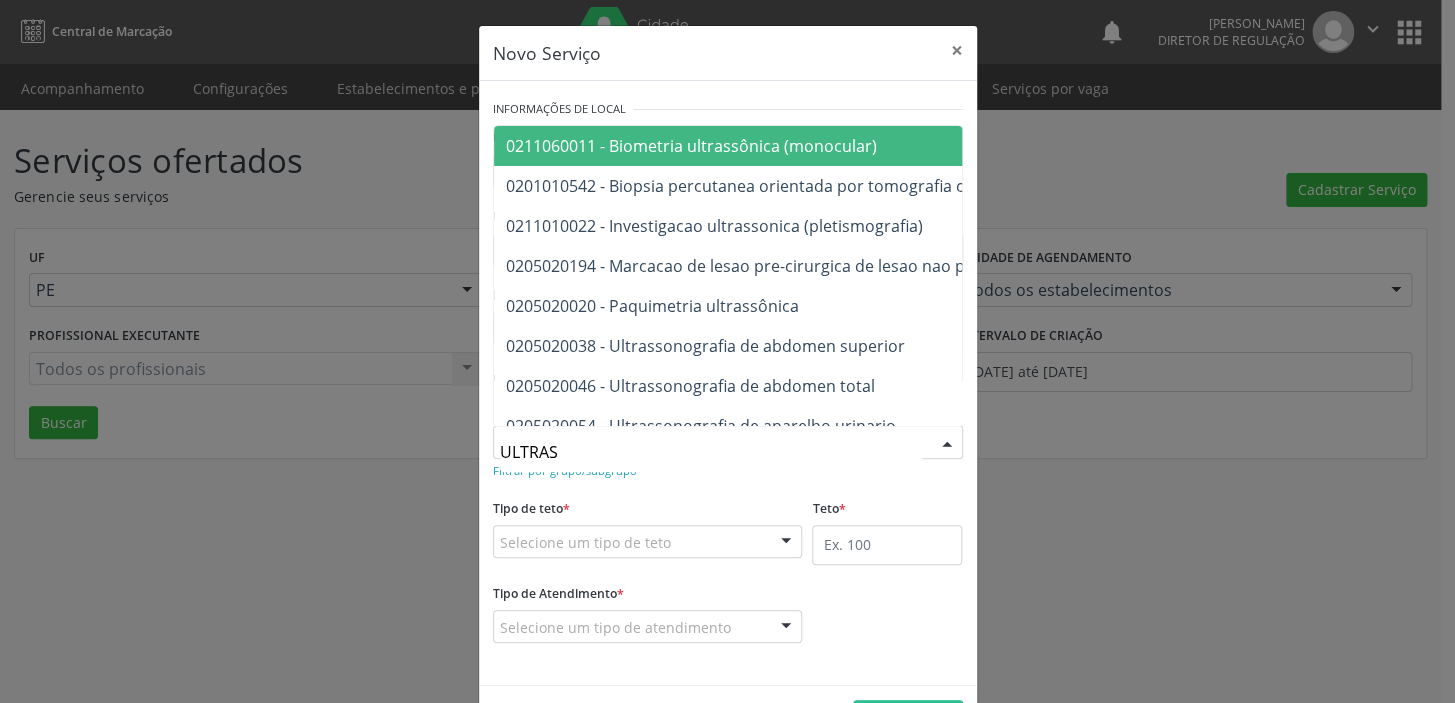 type on "ULTRASS" 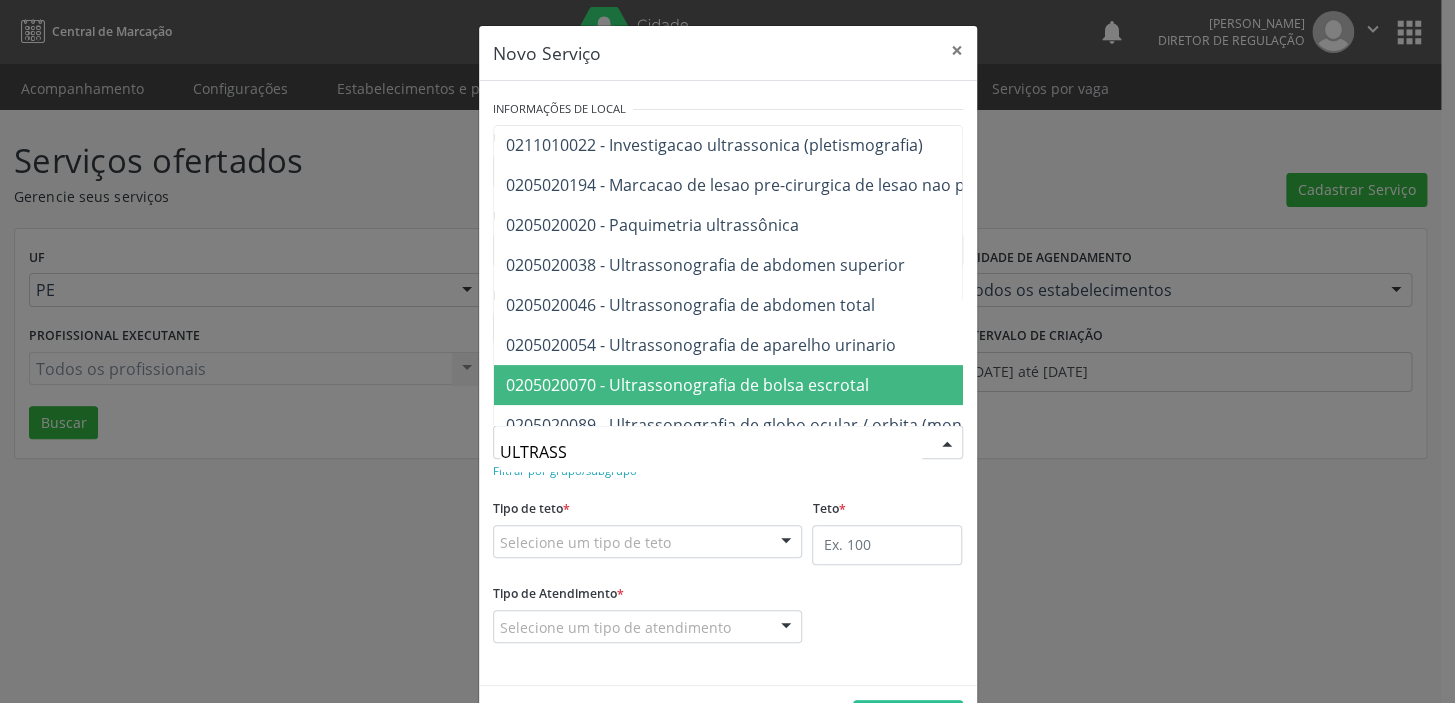 scroll, scrollTop: 181, scrollLeft: 0, axis: vertical 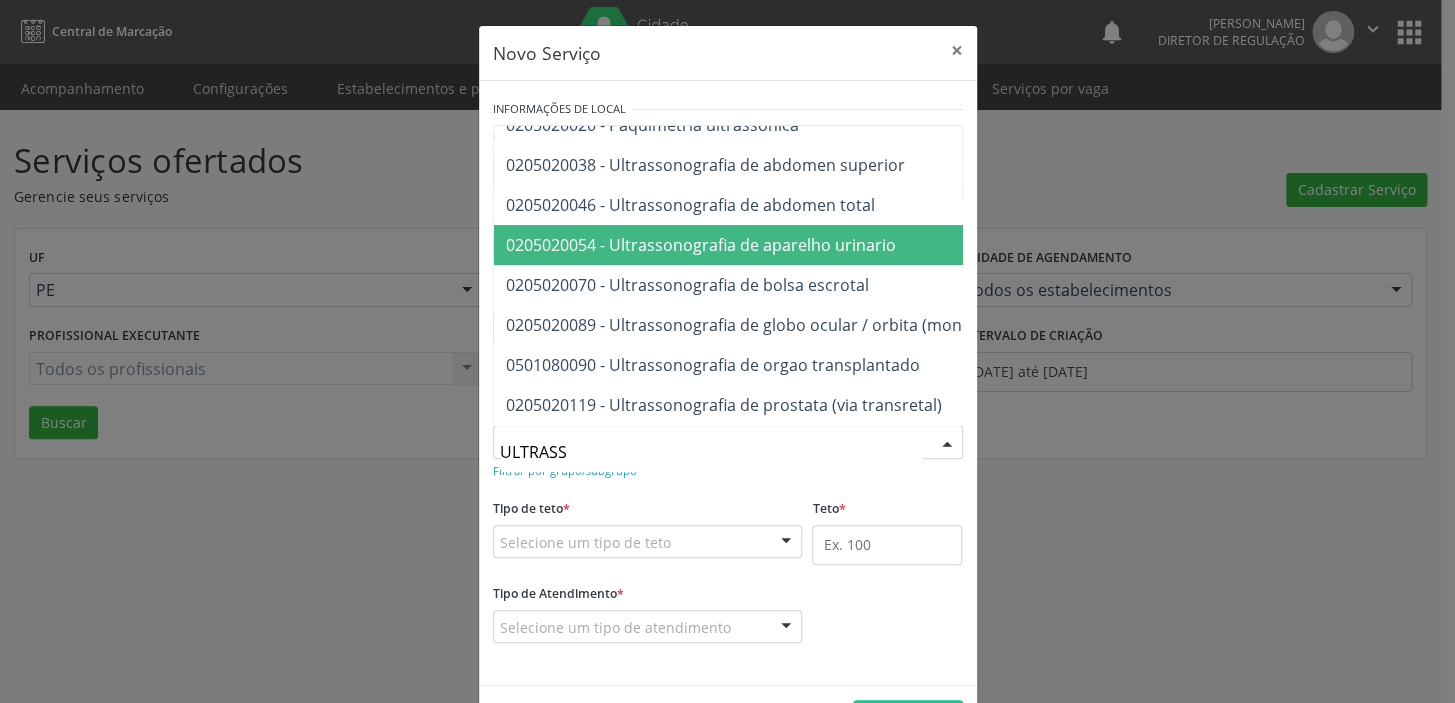 drag, startPoint x: 786, startPoint y: 252, endPoint x: 730, endPoint y: 361, distance: 122.54387 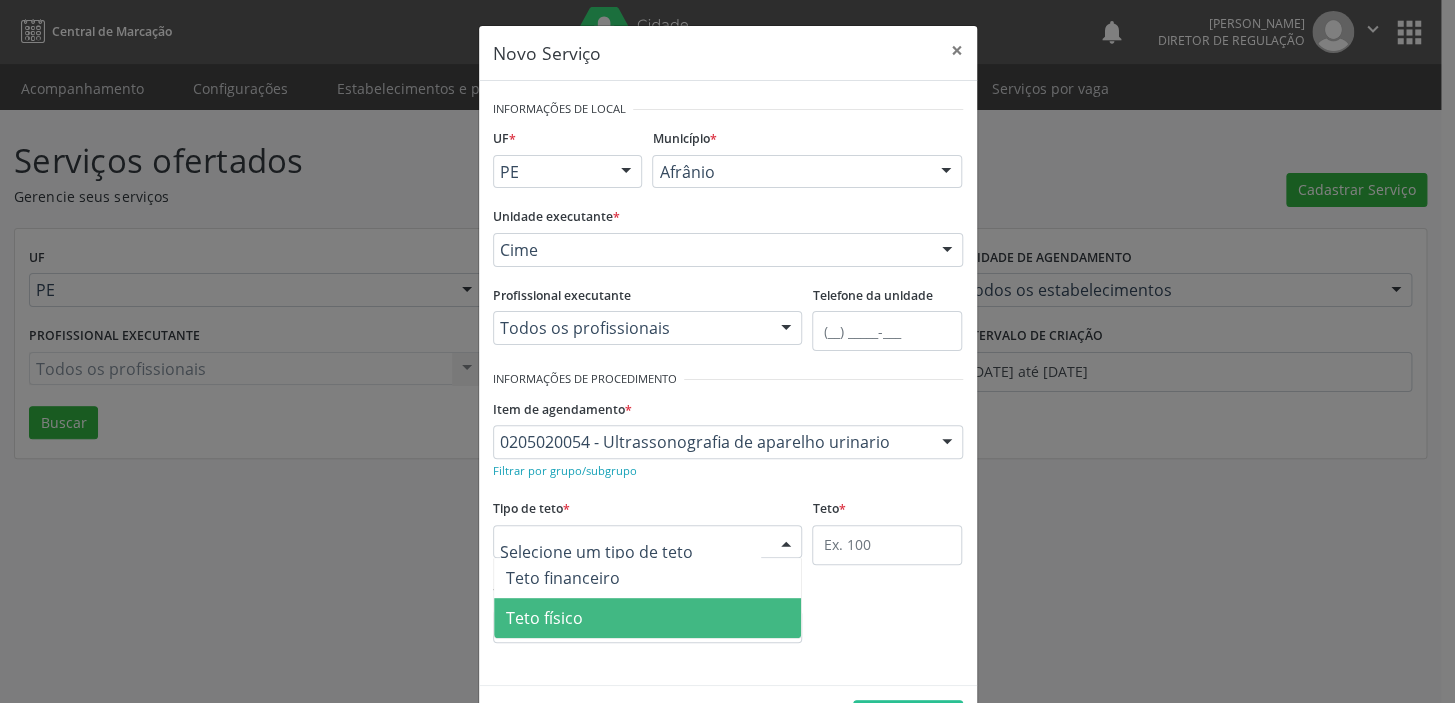 click on "Teto físico" at bounding box center (544, 618) 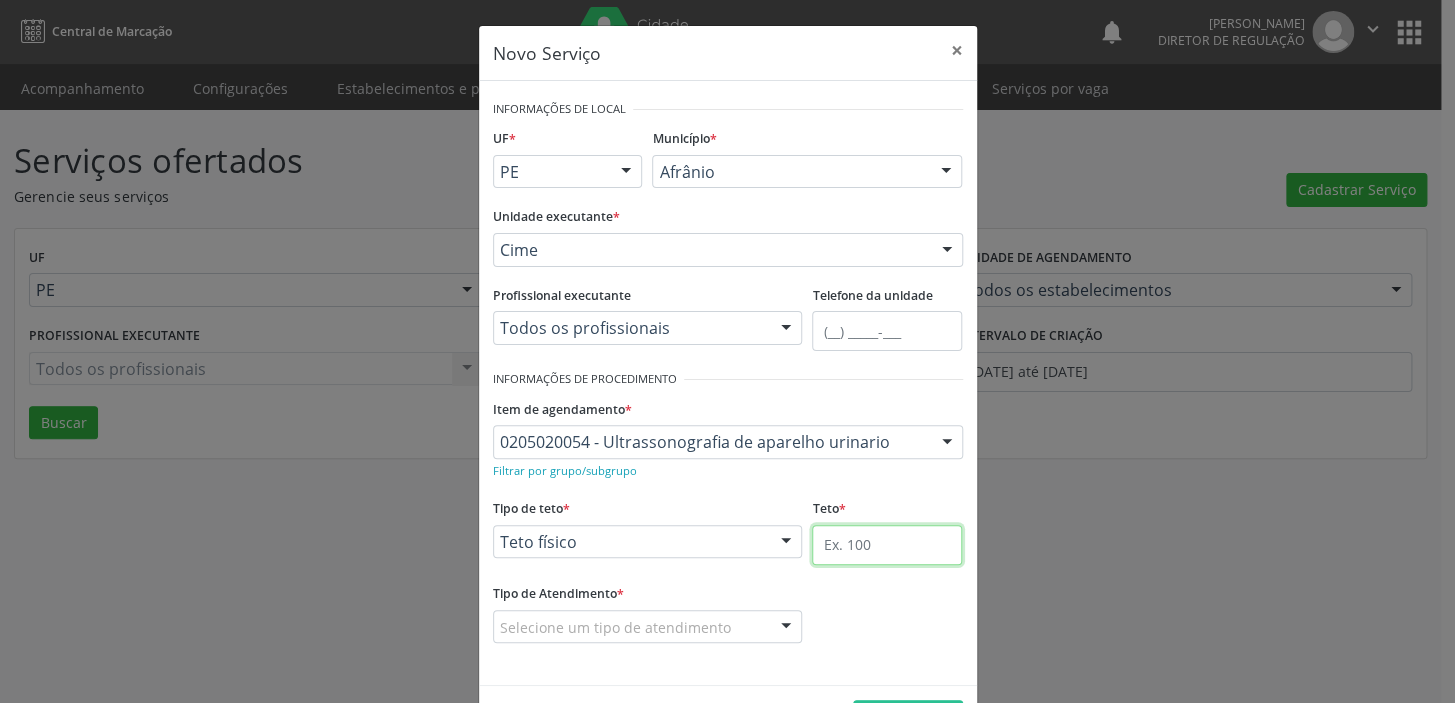 click at bounding box center [887, 545] 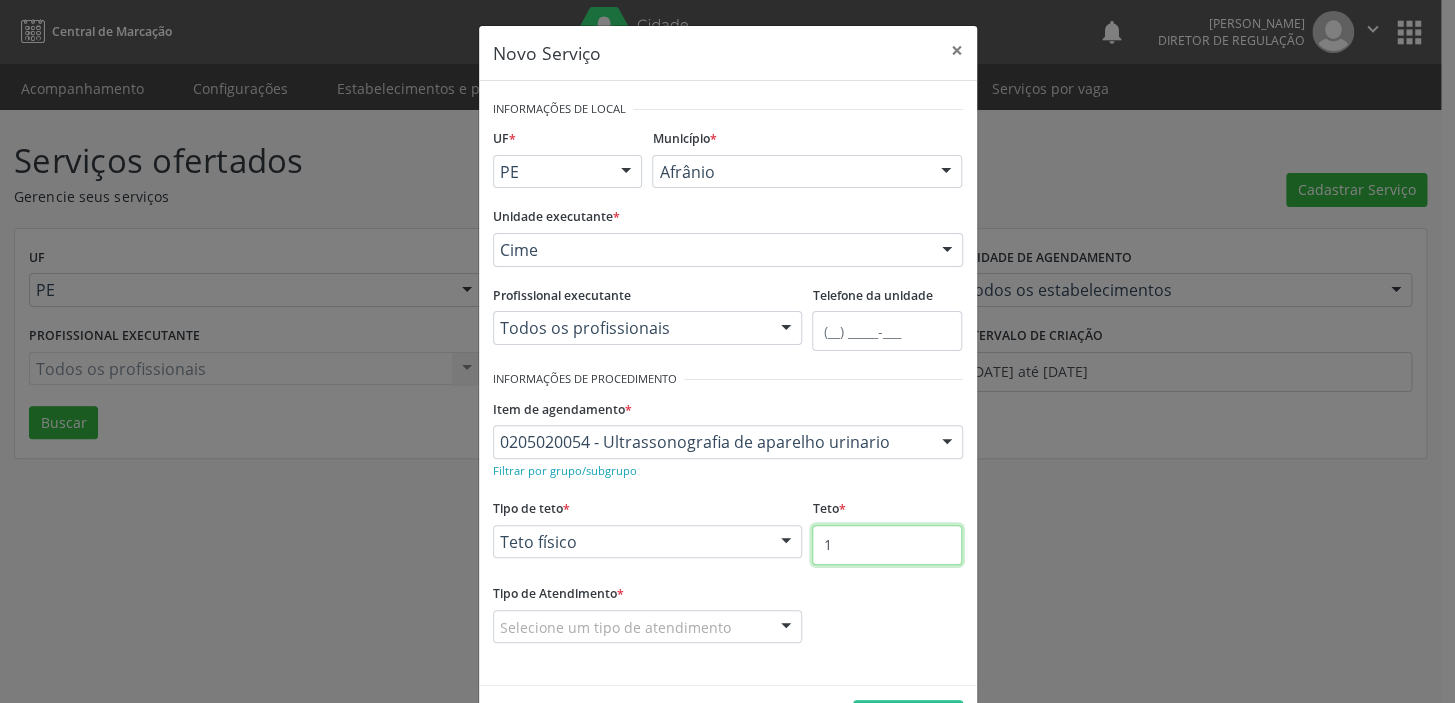 type on "1" 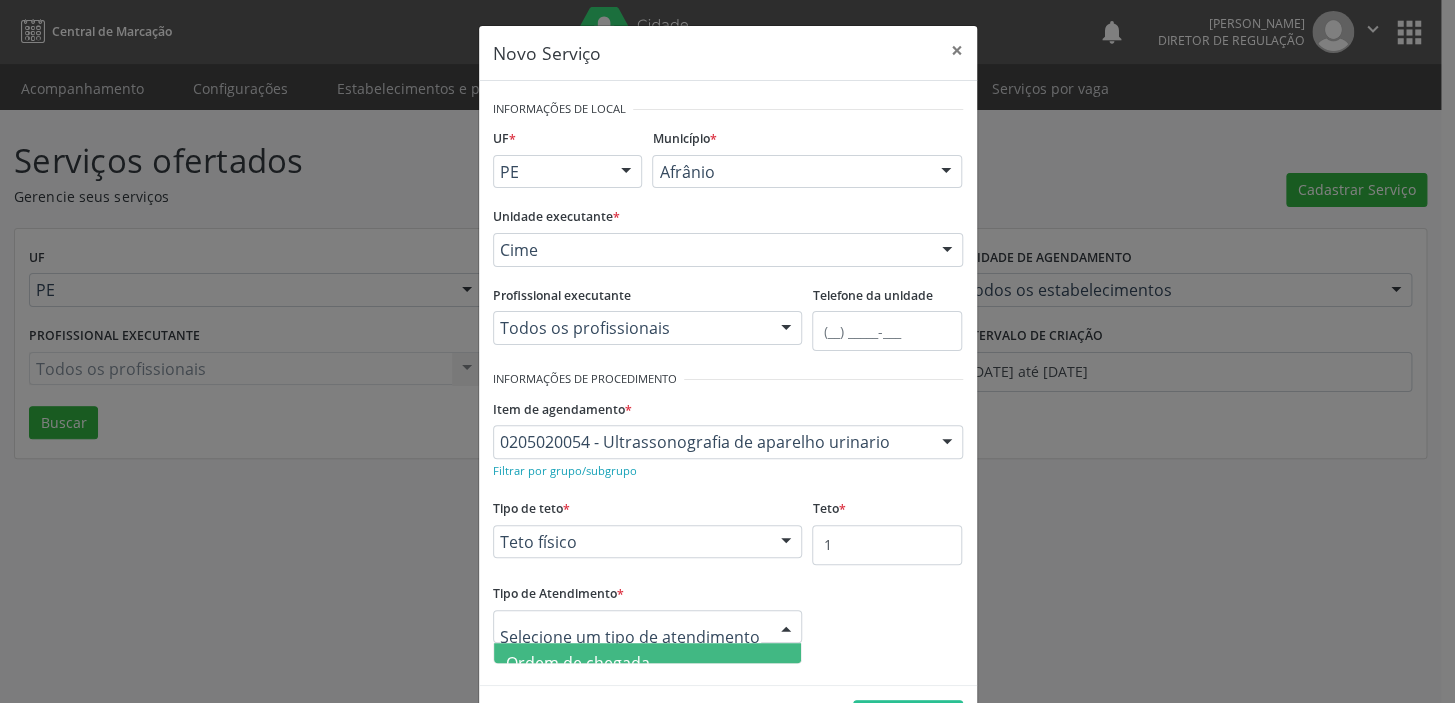 click on "Ordem de chegada" at bounding box center (578, 663) 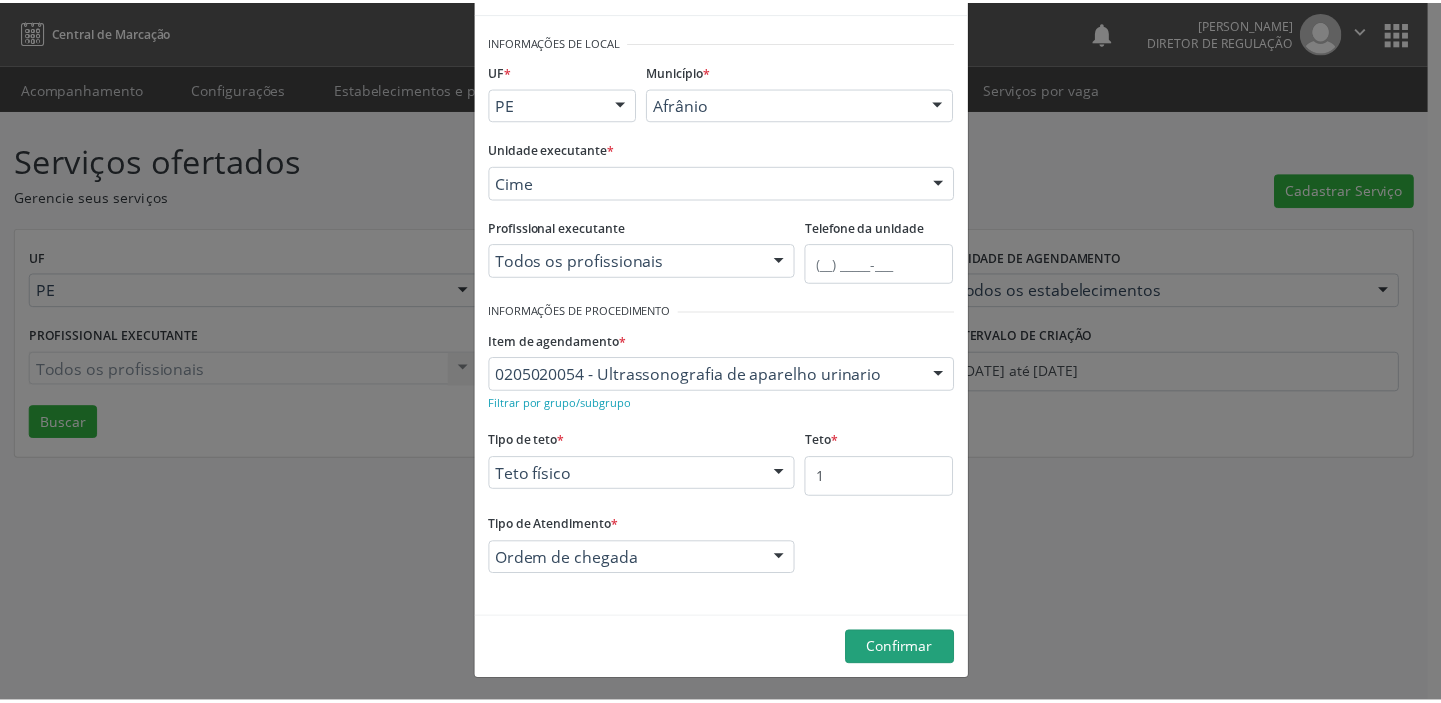 scroll, scrollTop: 69, scrollLeft: 0, axis: vertical 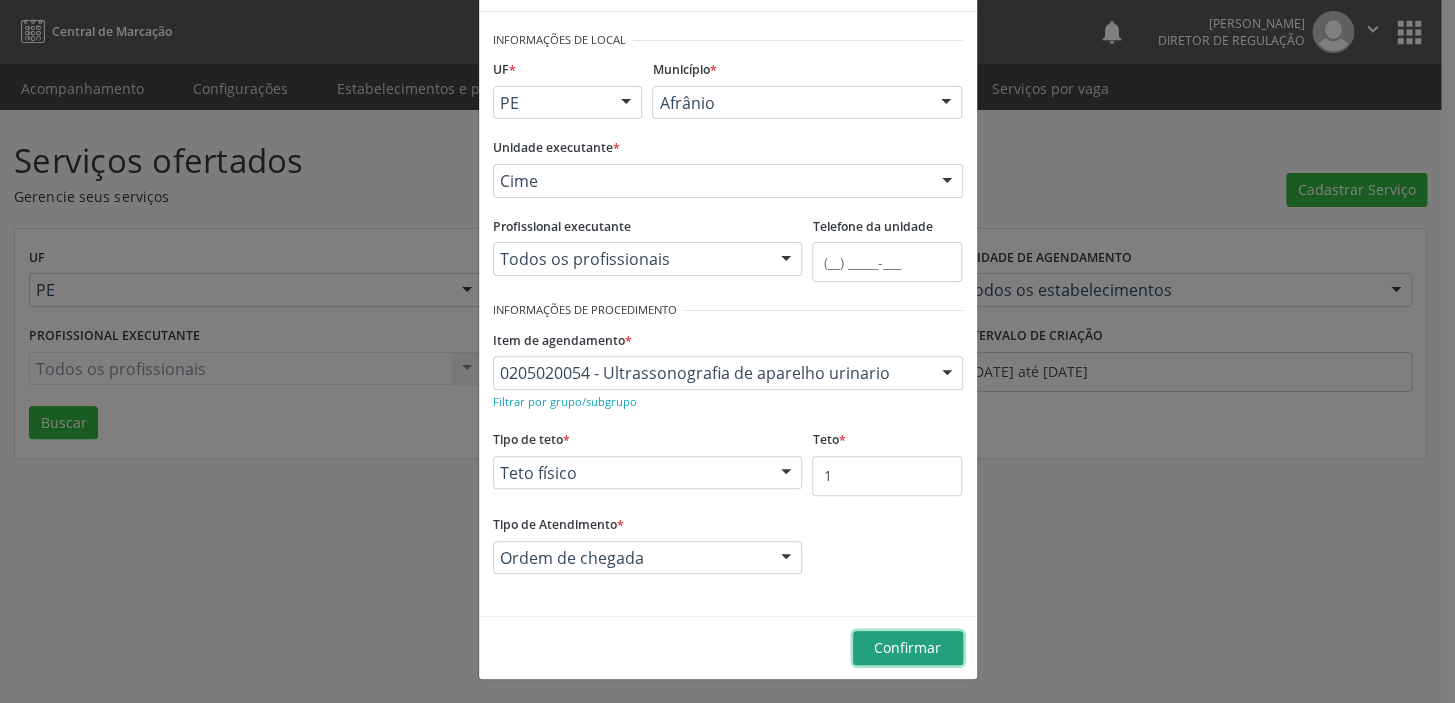 click on "Confirmar" at bounding box center [907, 647] 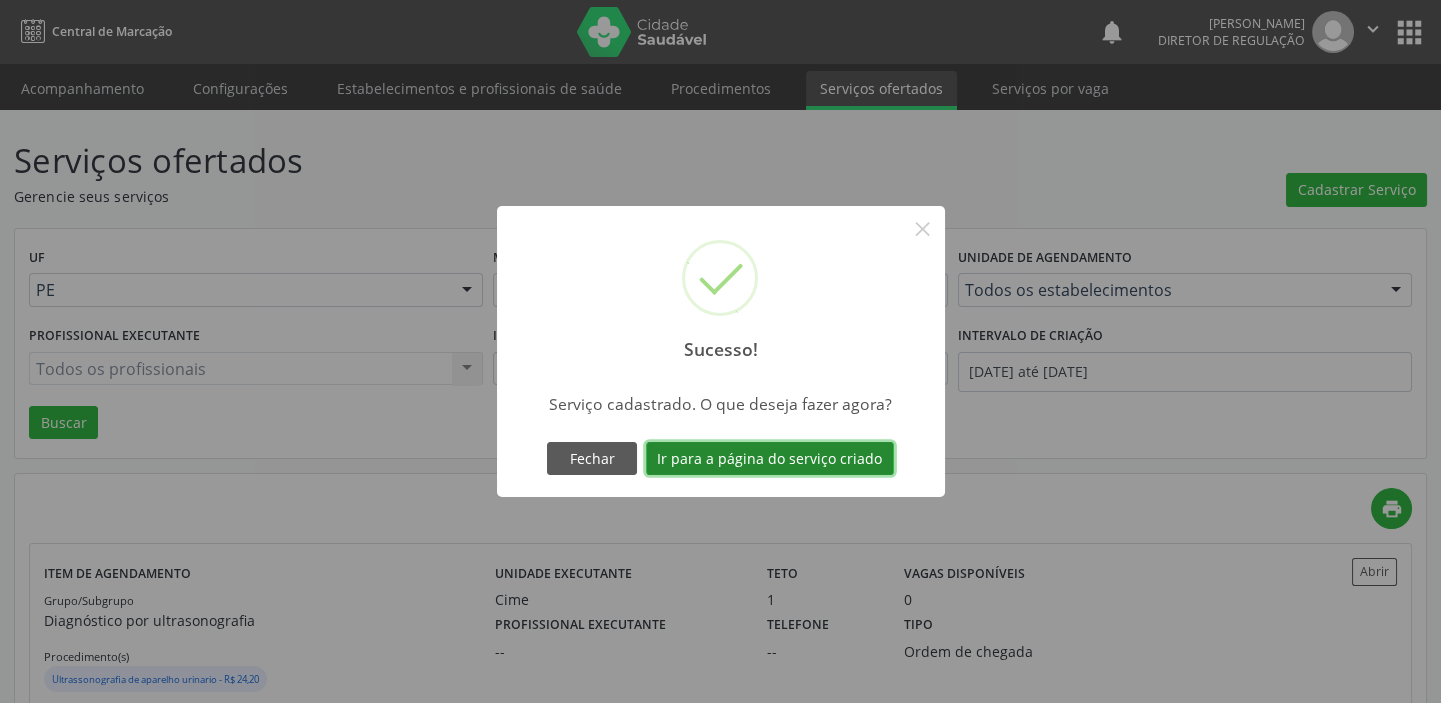 click on "Ir para a página do serviço criado" at bounding box center (770, 459) 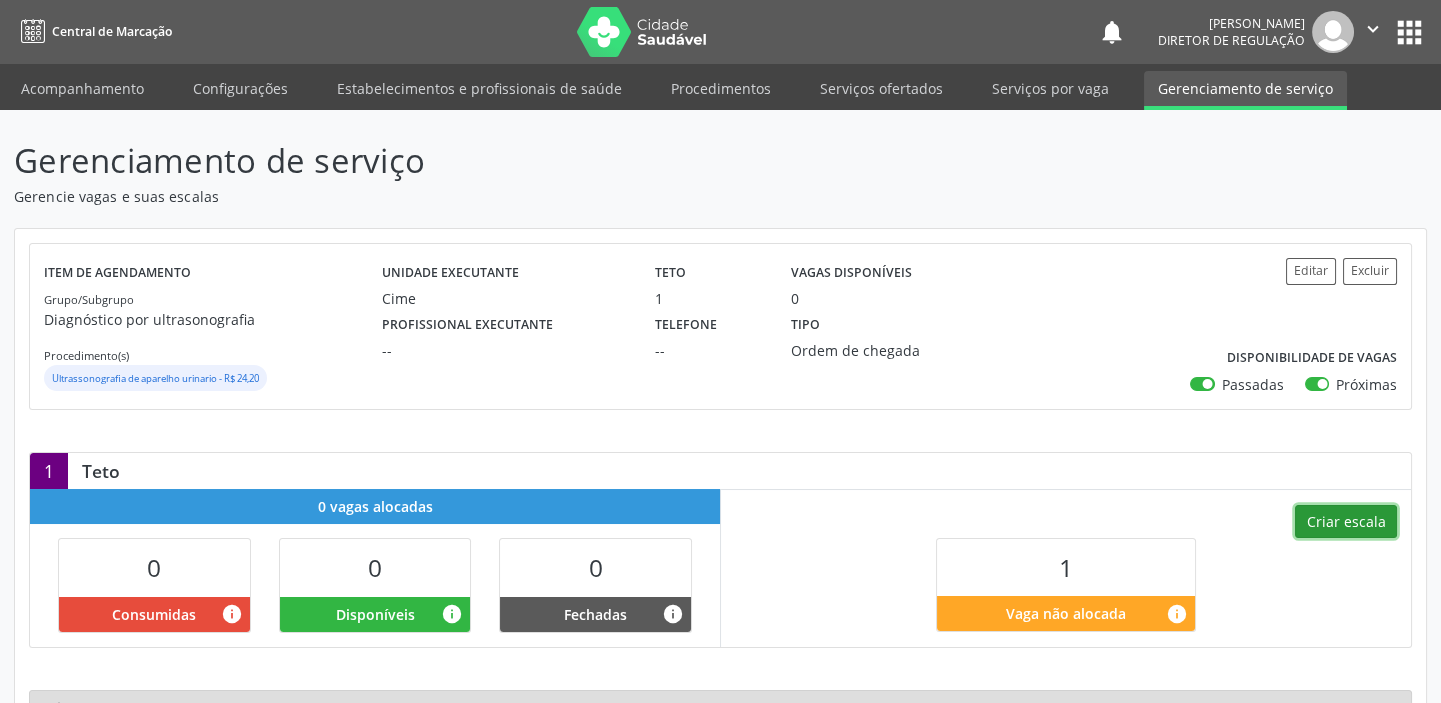 click on "Criar escala" at bounding box center (1346, 522) 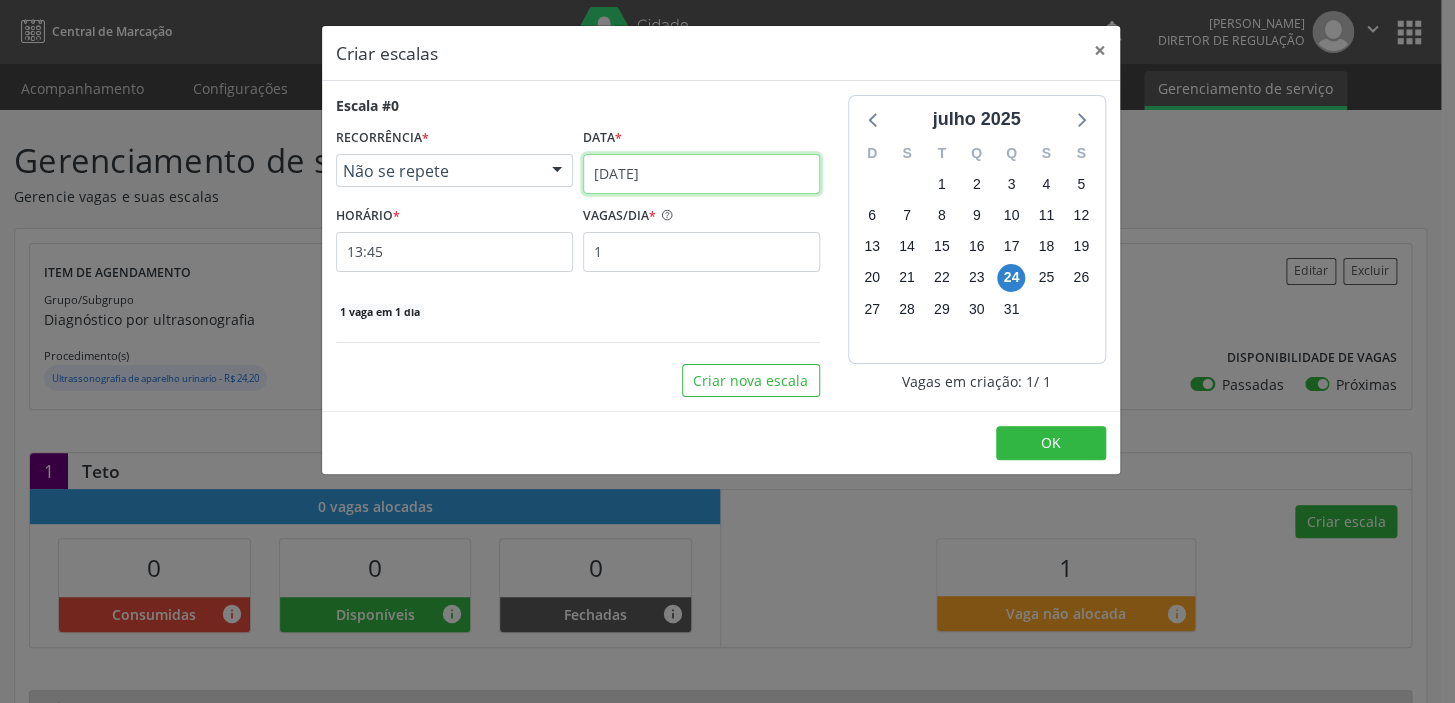 click on "[DATE]" at bounding box center [701, 174] 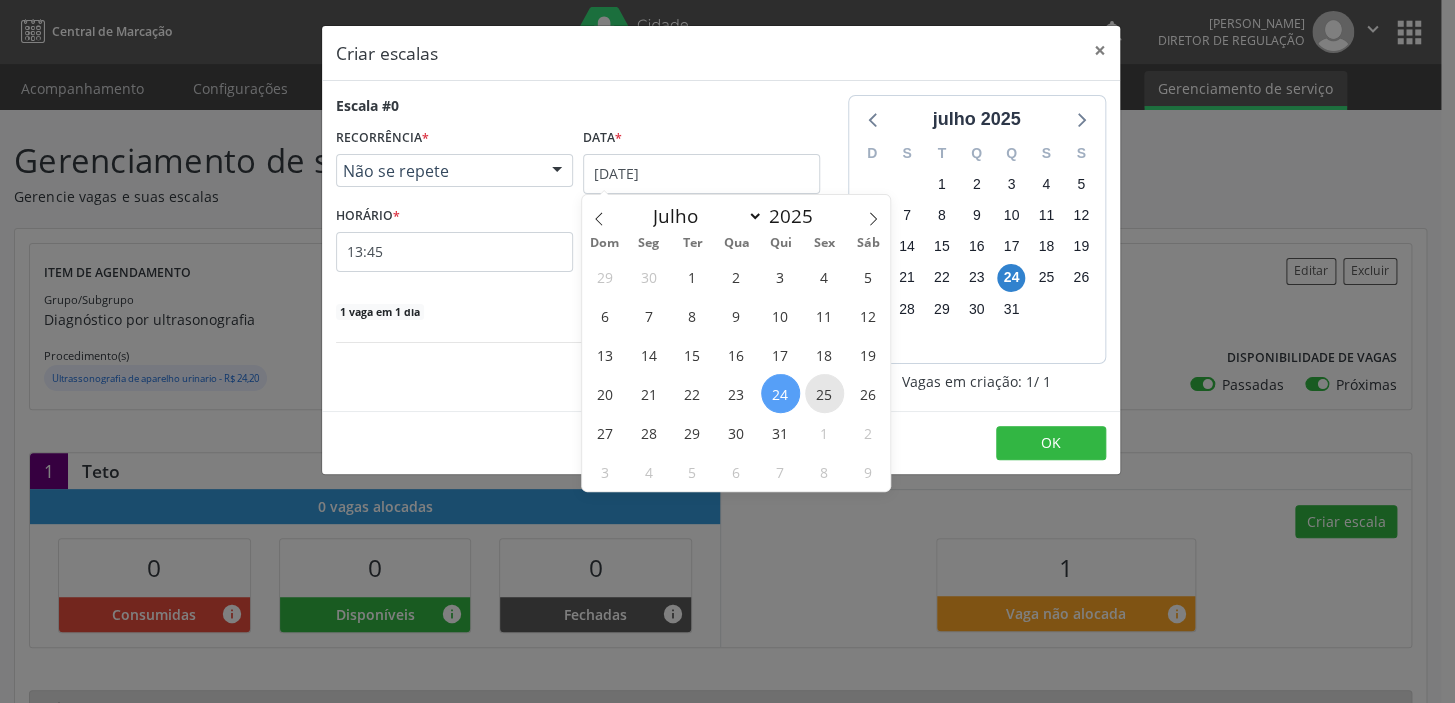click on "25" at bounding box center [824, 393] 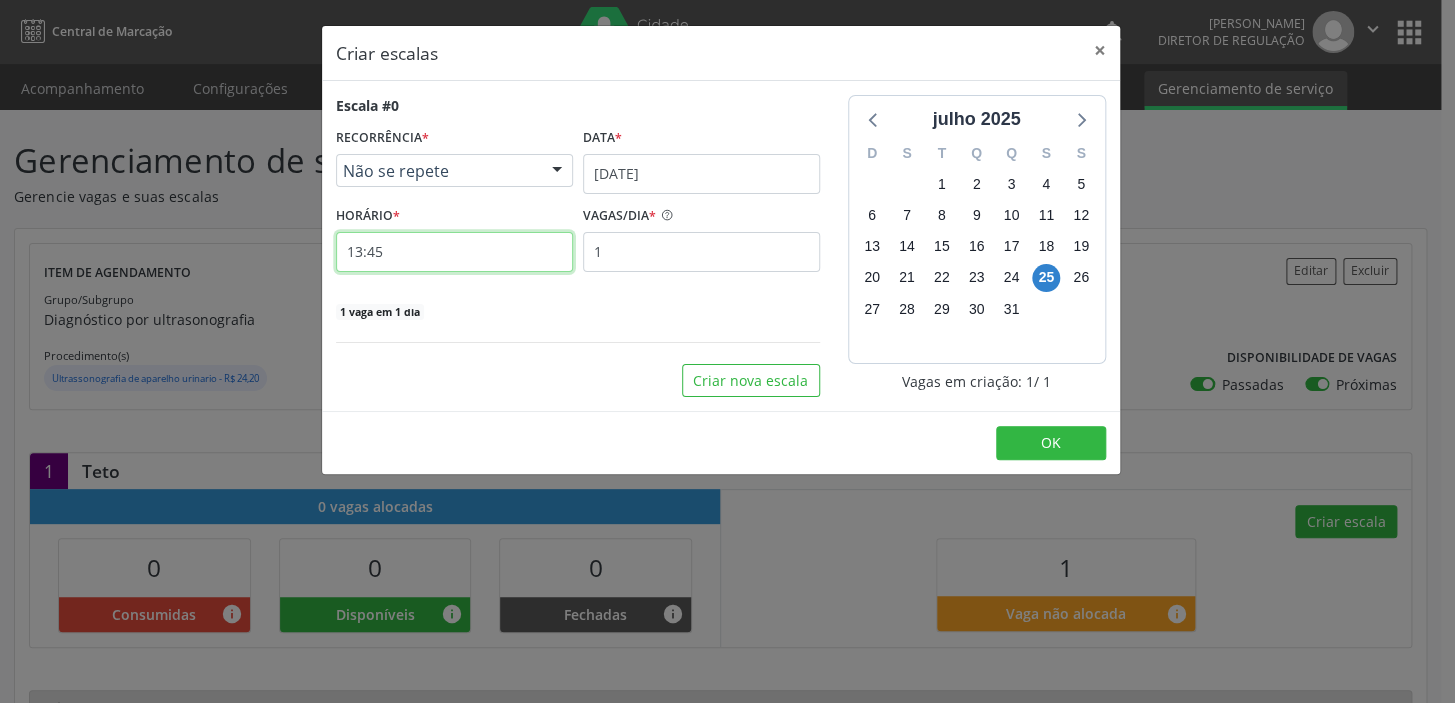 click on "13:45" at bounding box center (454, 252) 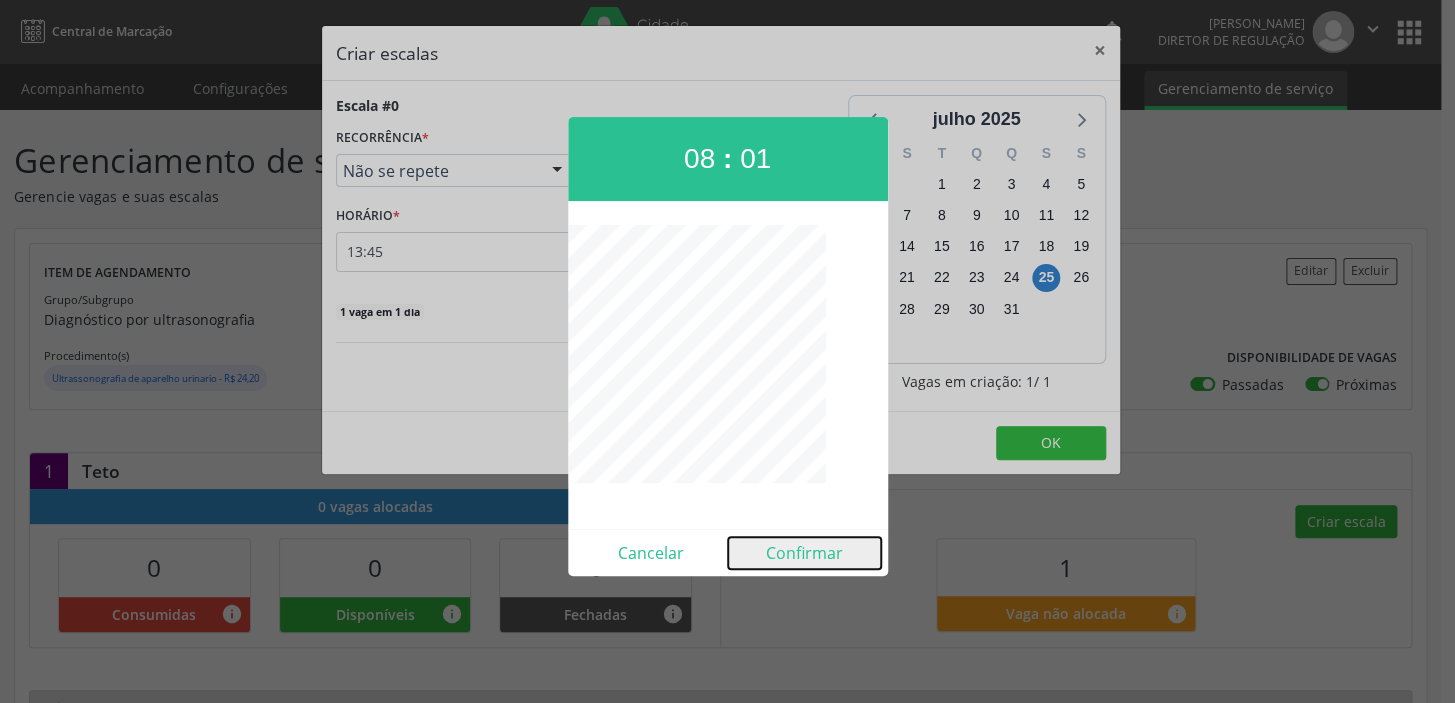 click on "Confirmar" at bounding box center [804, 553] 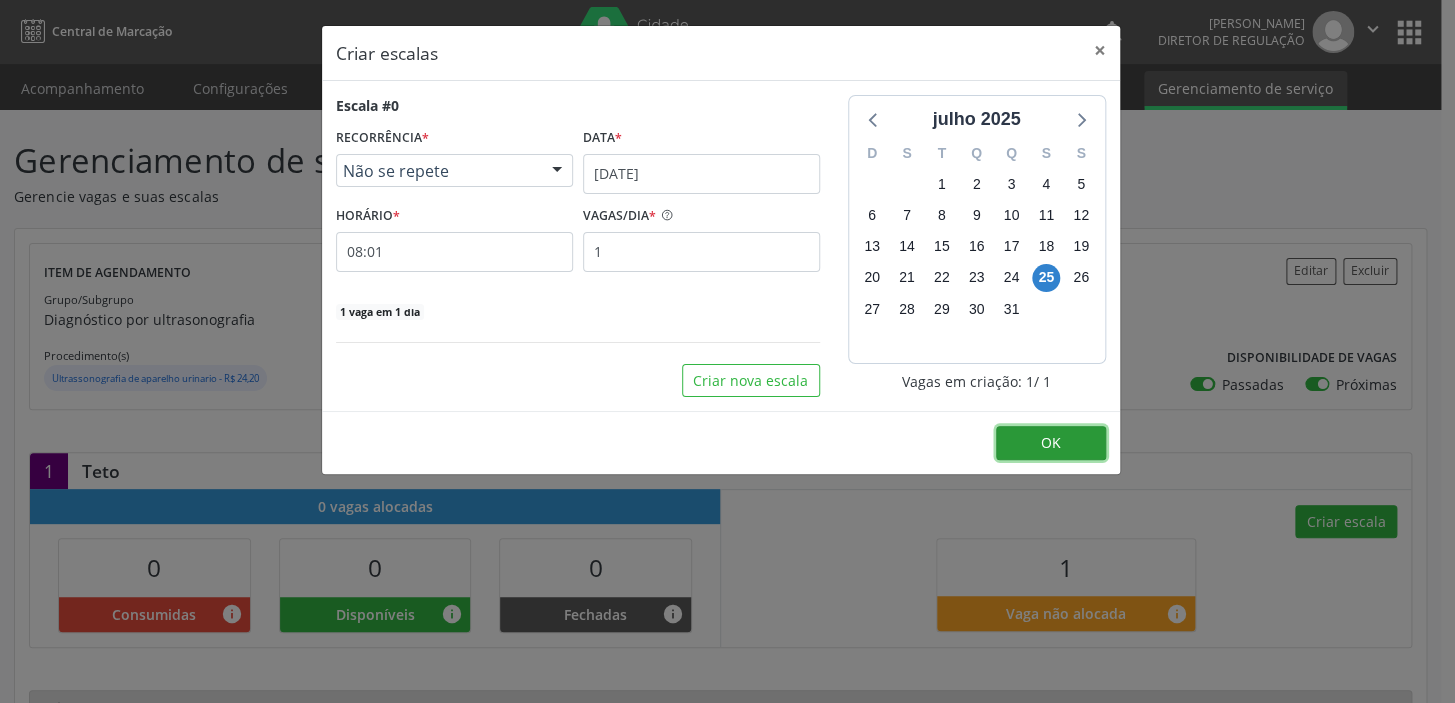 click on "OK" at bounding box center [1051, 442] 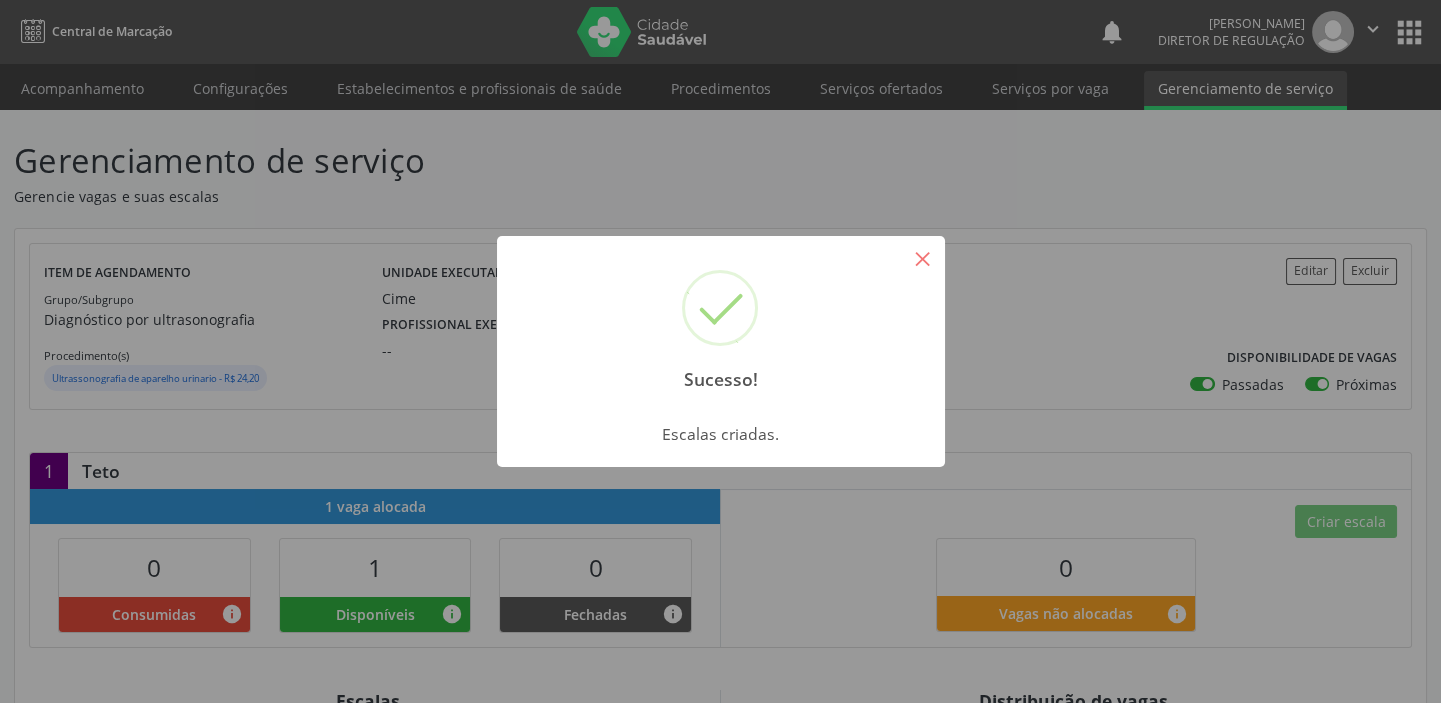 click on "×" at bounding box center [923, 258] 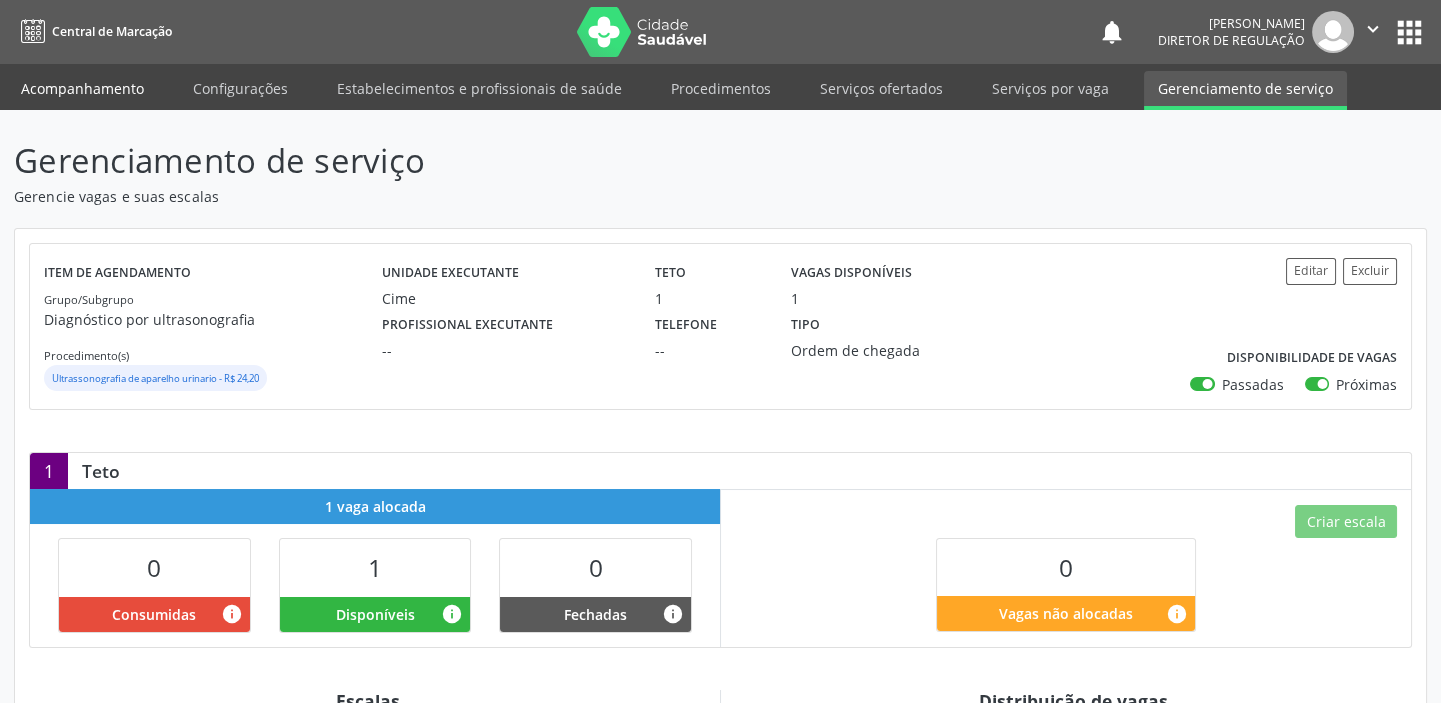 click on "Acompanhamento" at bounding box center [82, 88] 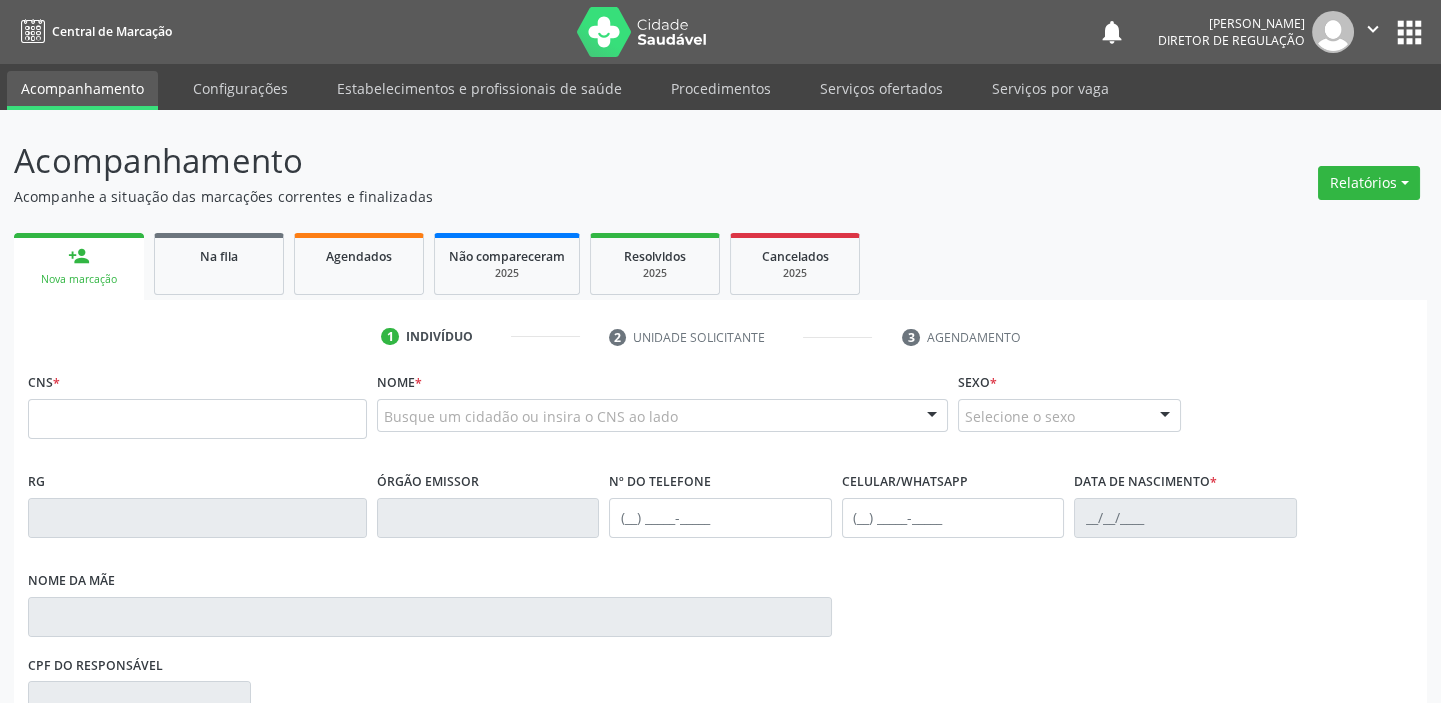 click on "Acompanhamento" at bounding box center [82, 90] 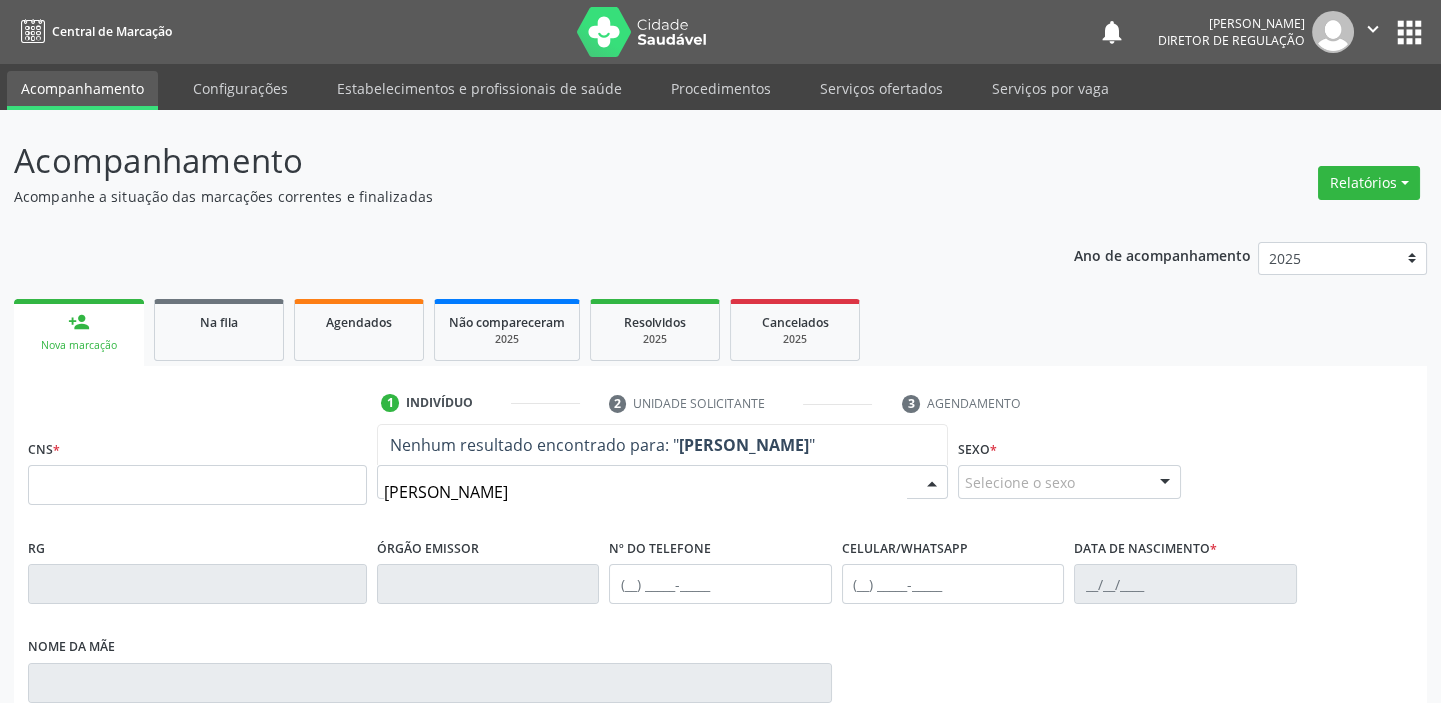 type on "[PERSON_NAME]" 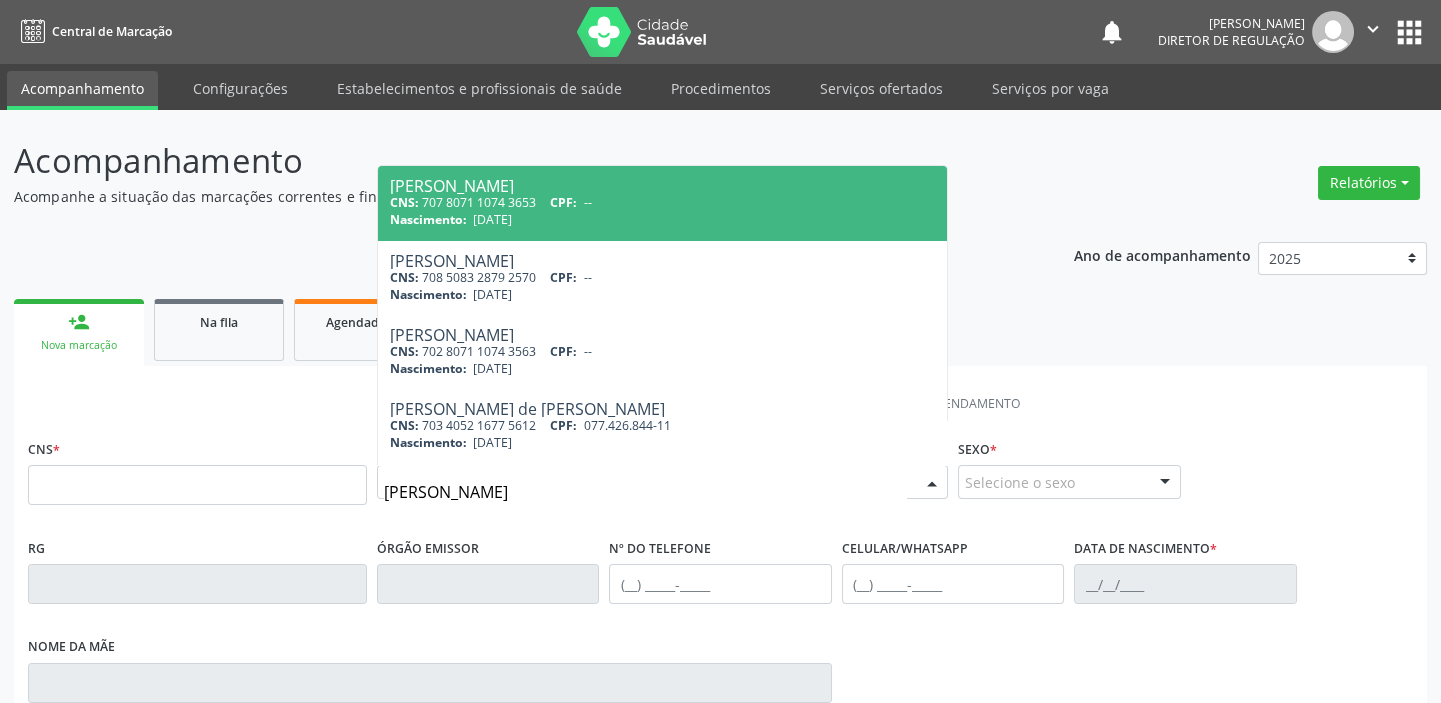 click on "Nascimento:
[DATE]" at bounding box center (662, 219) 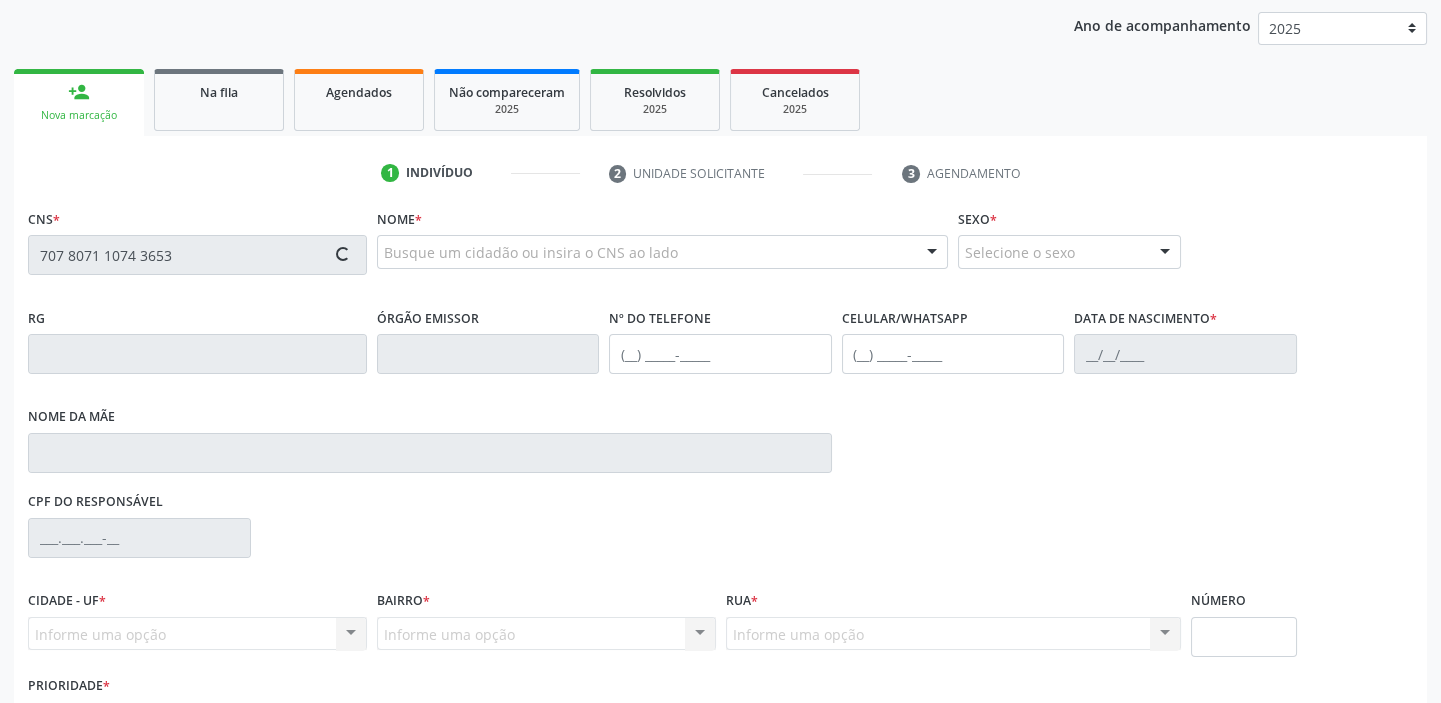scroll, scrollTop: 363, scrollLeft: 0, axis: vertical 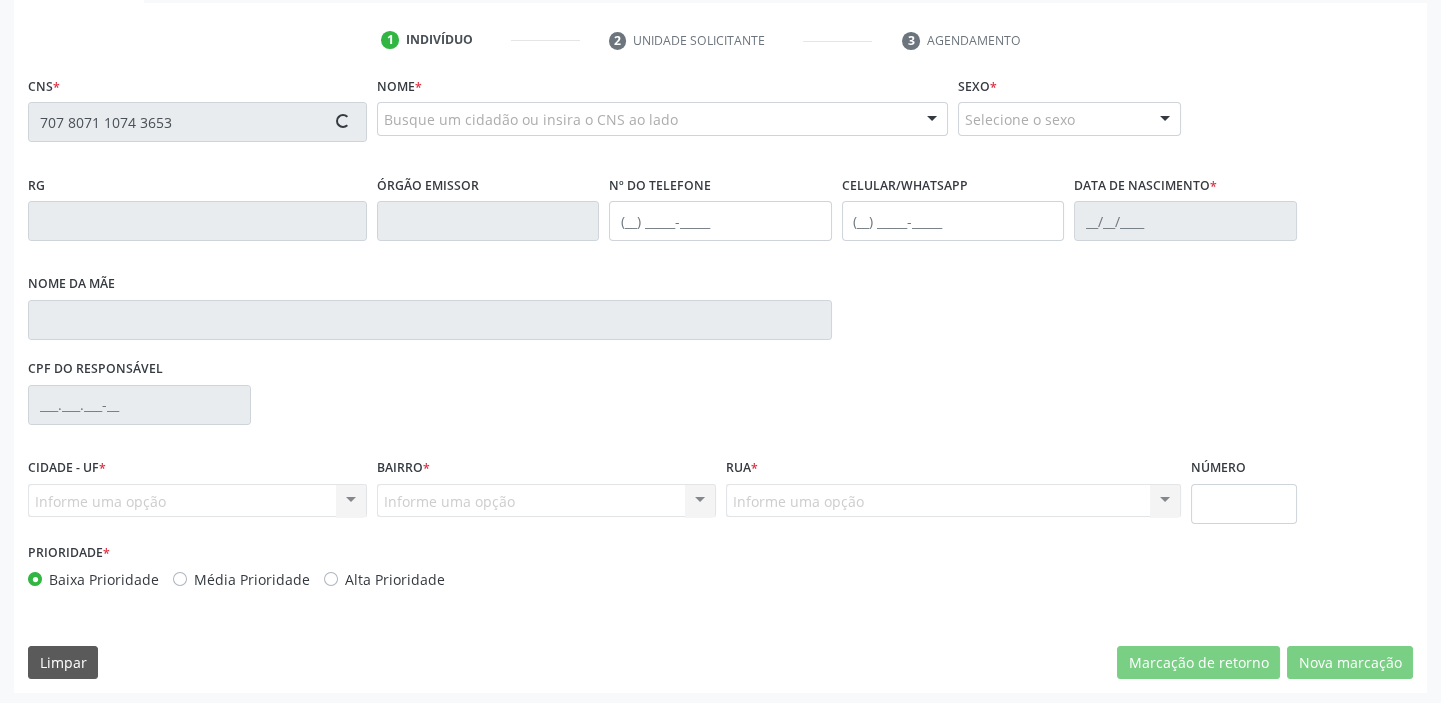 type on "707 8071 1074 3653" 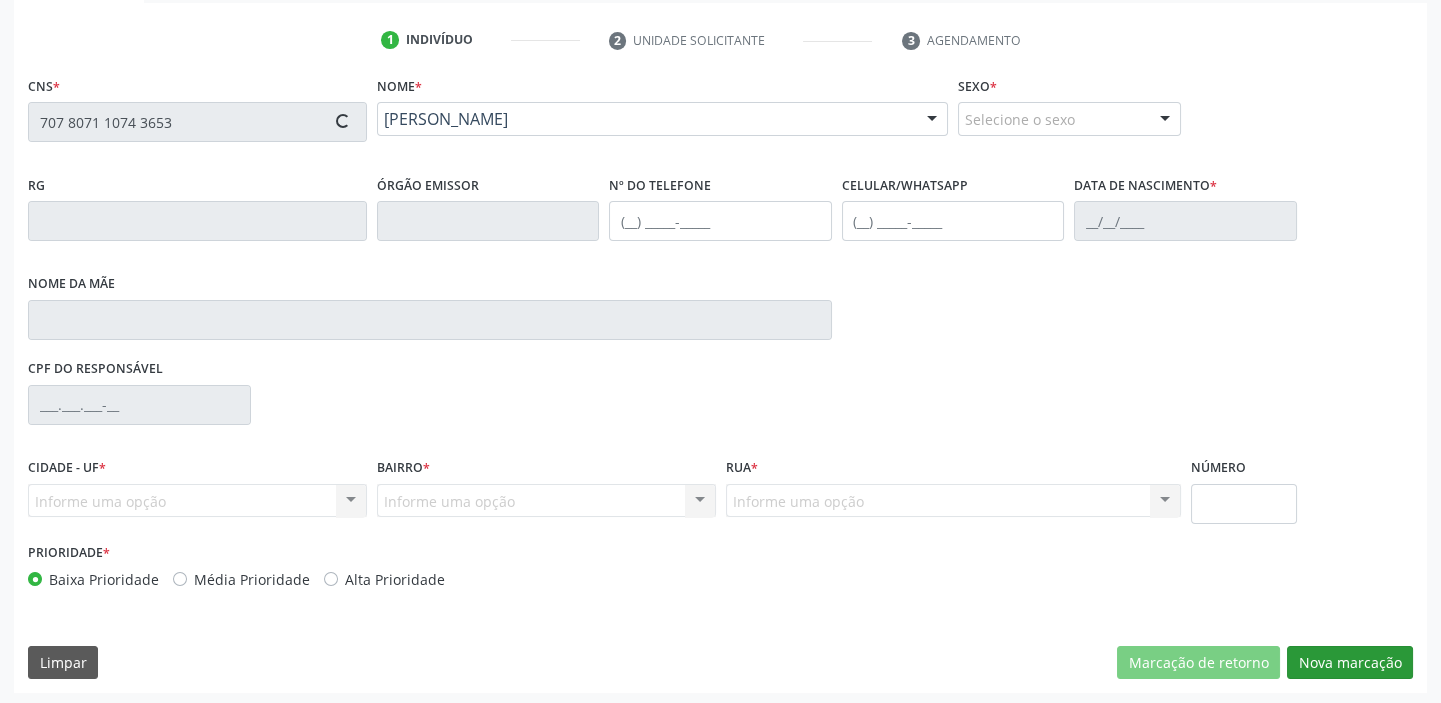type on "[DATE]" 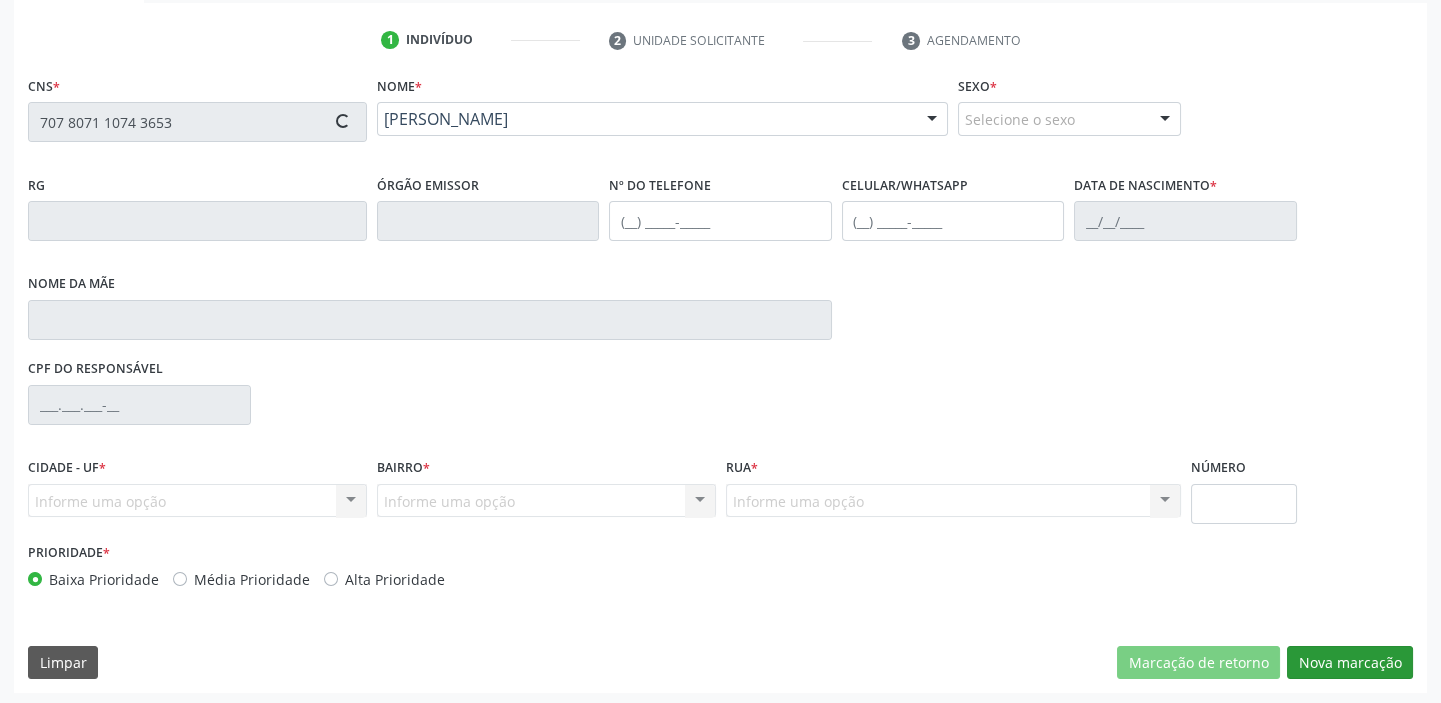 type on "S/N" 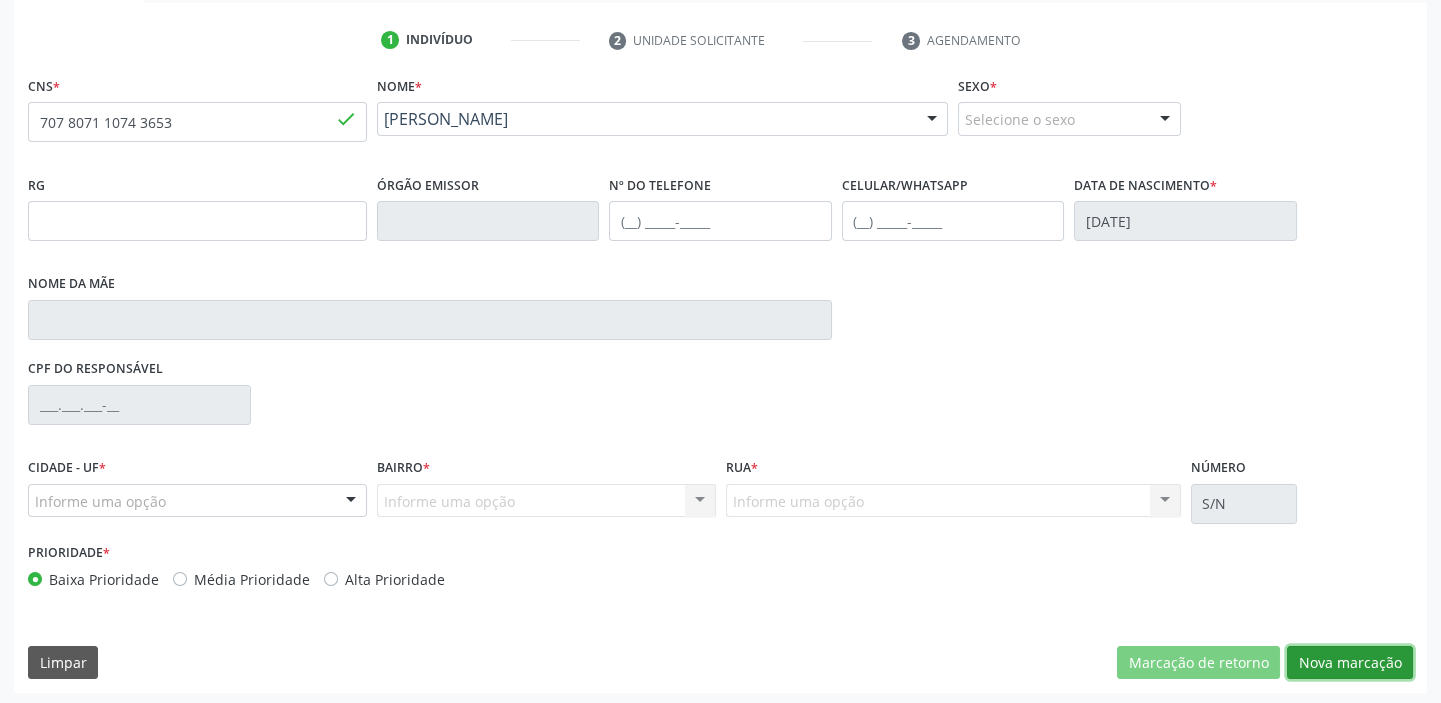 click on "Nova marcação" at bounding box center (1350, 663) 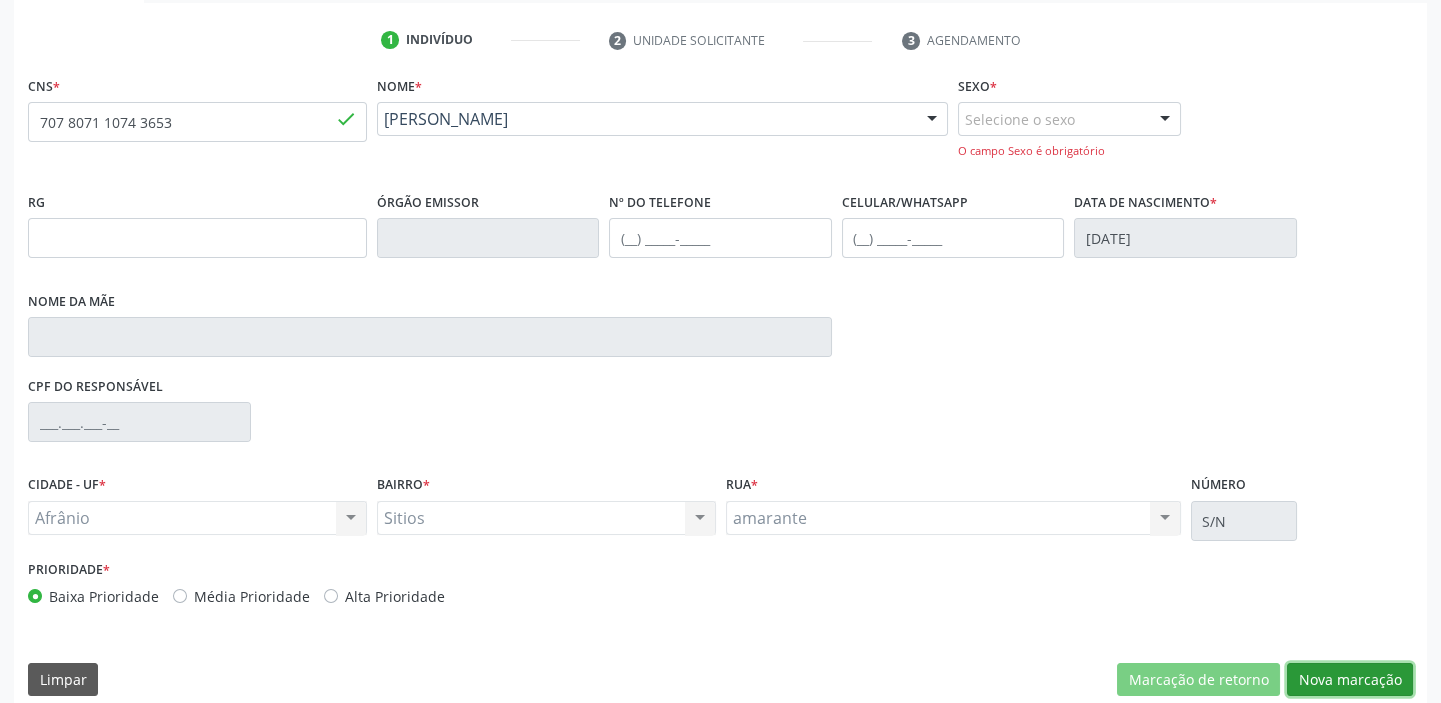click on "Nova marcação" at bounding box center [1350, 680] 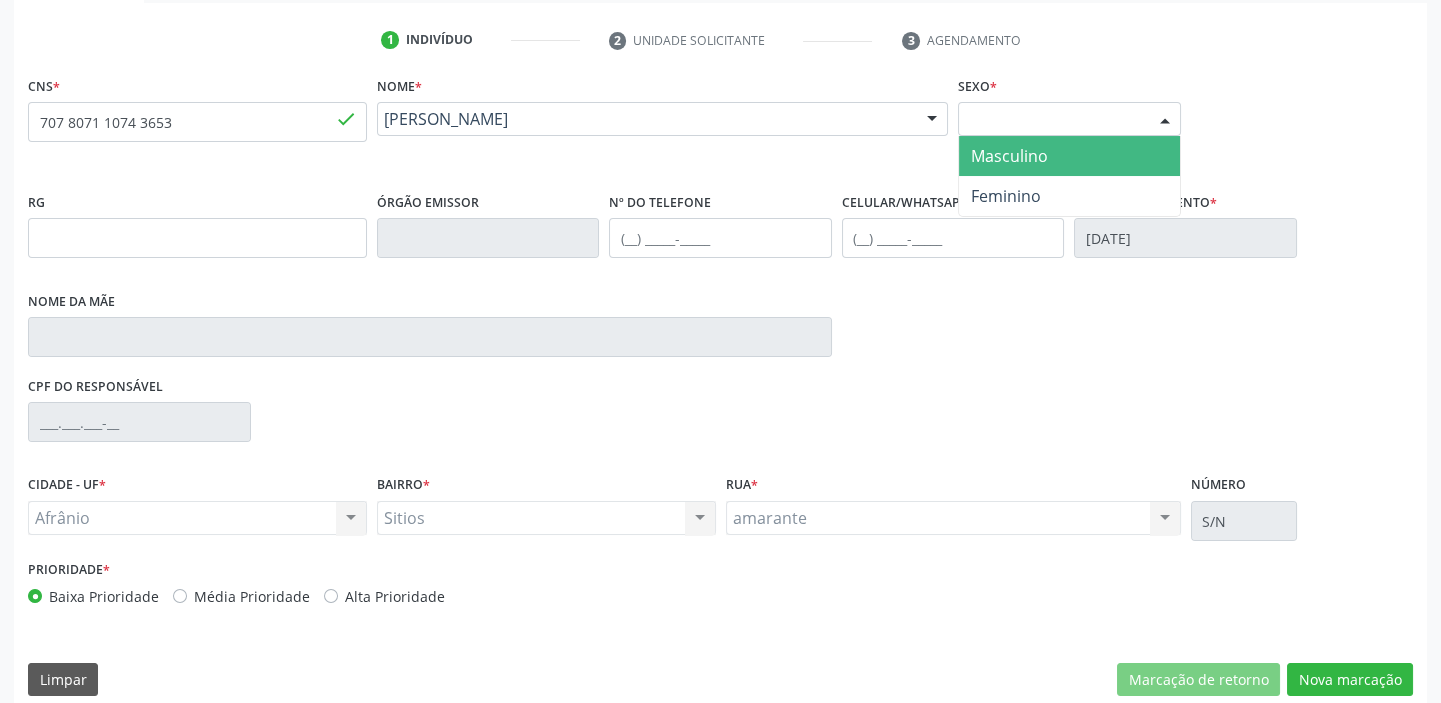 click on "Selecione o sexo" at bounding box center (1069, 119) 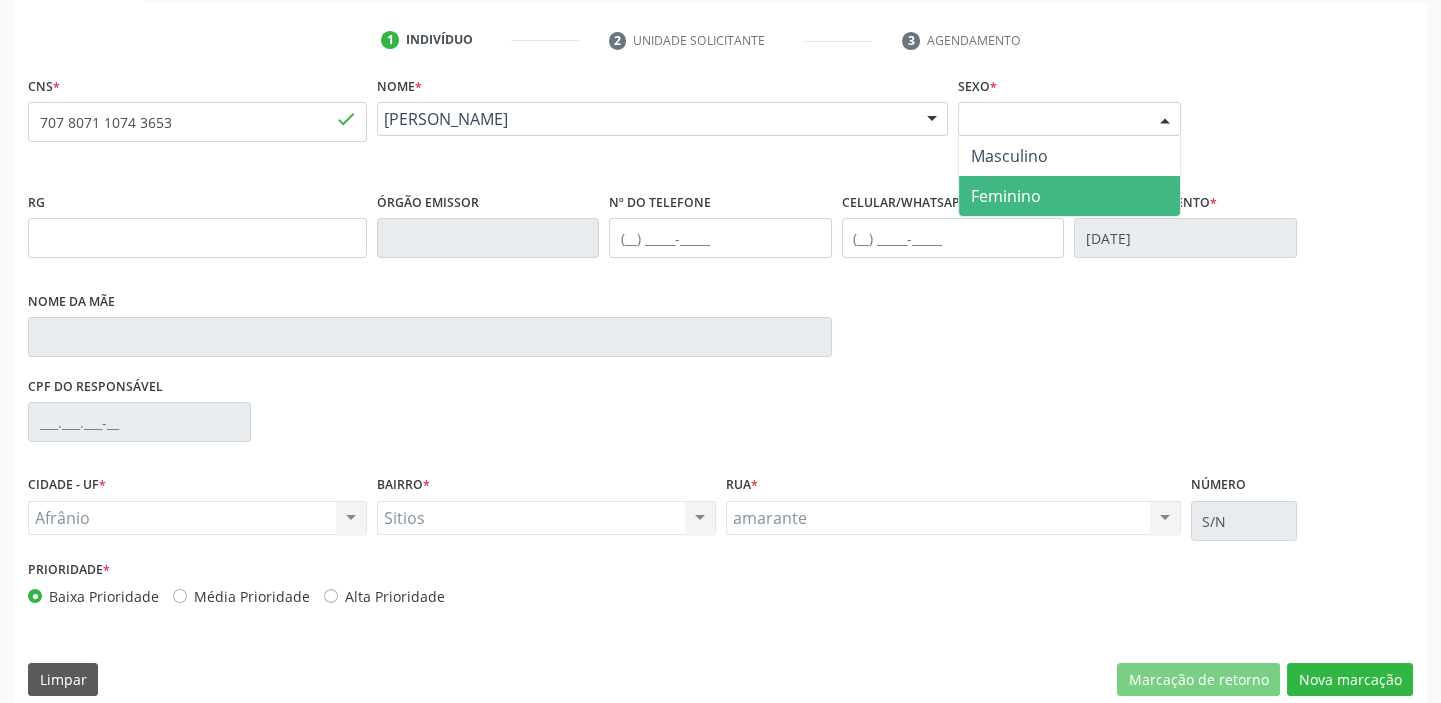 click on "Feminino" at bounding box center (1006, 196) 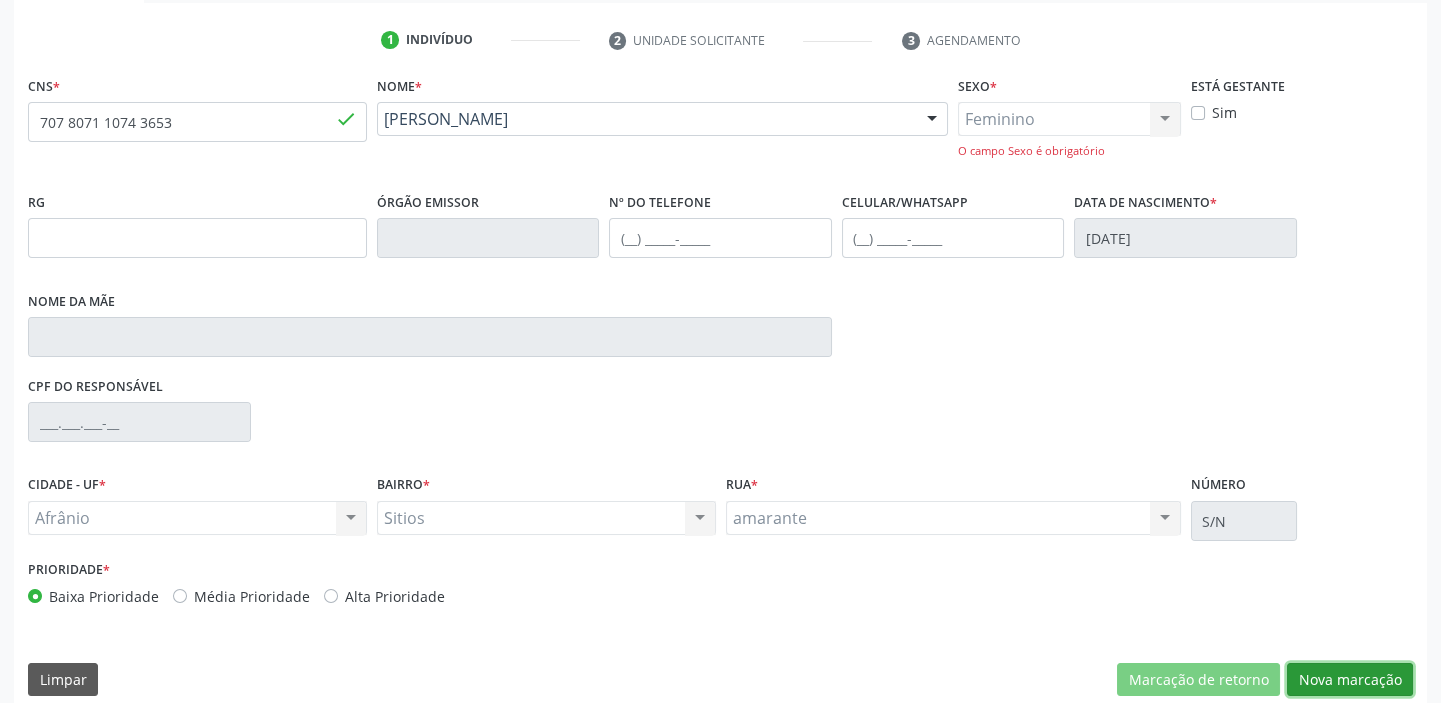 click on "Nova marcação" at bounding box center (1350, 680) 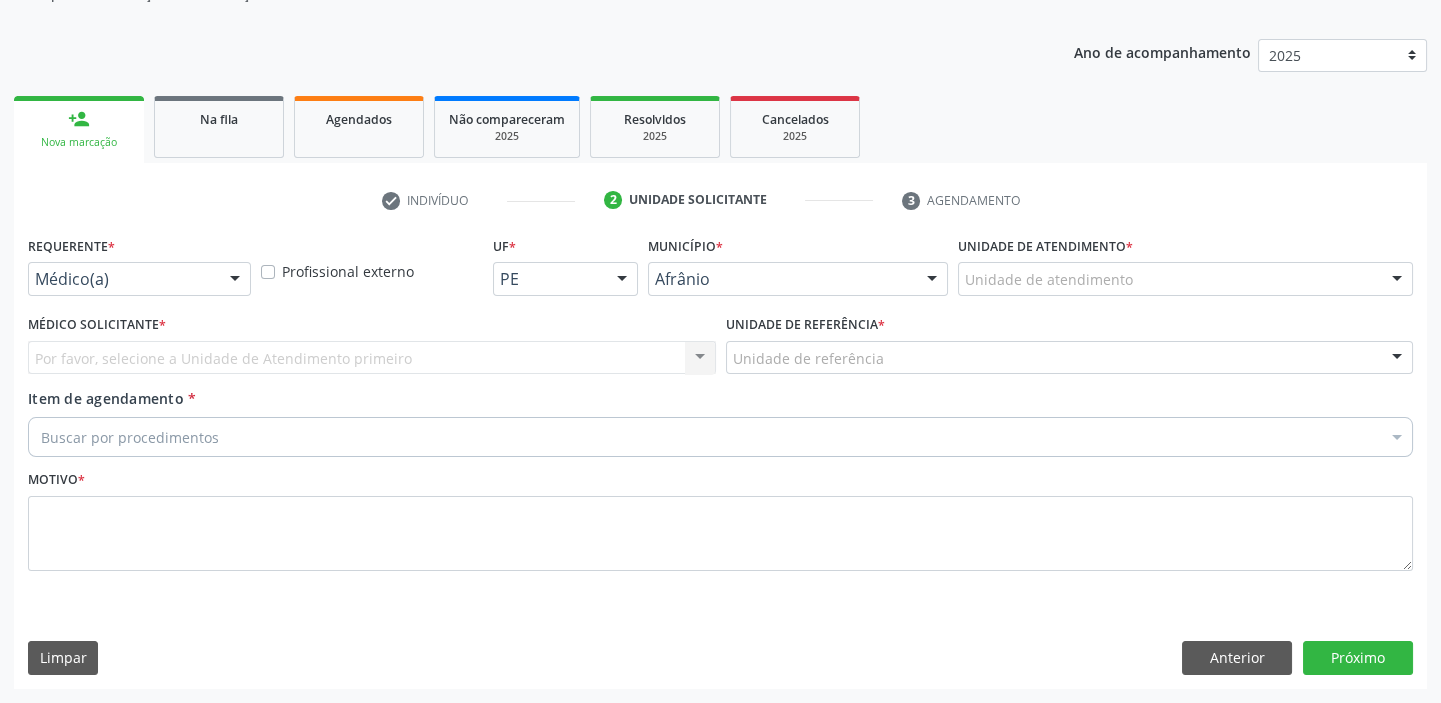 scroll, scrollTop: 201, scrollLeft: 0, axis: vertical 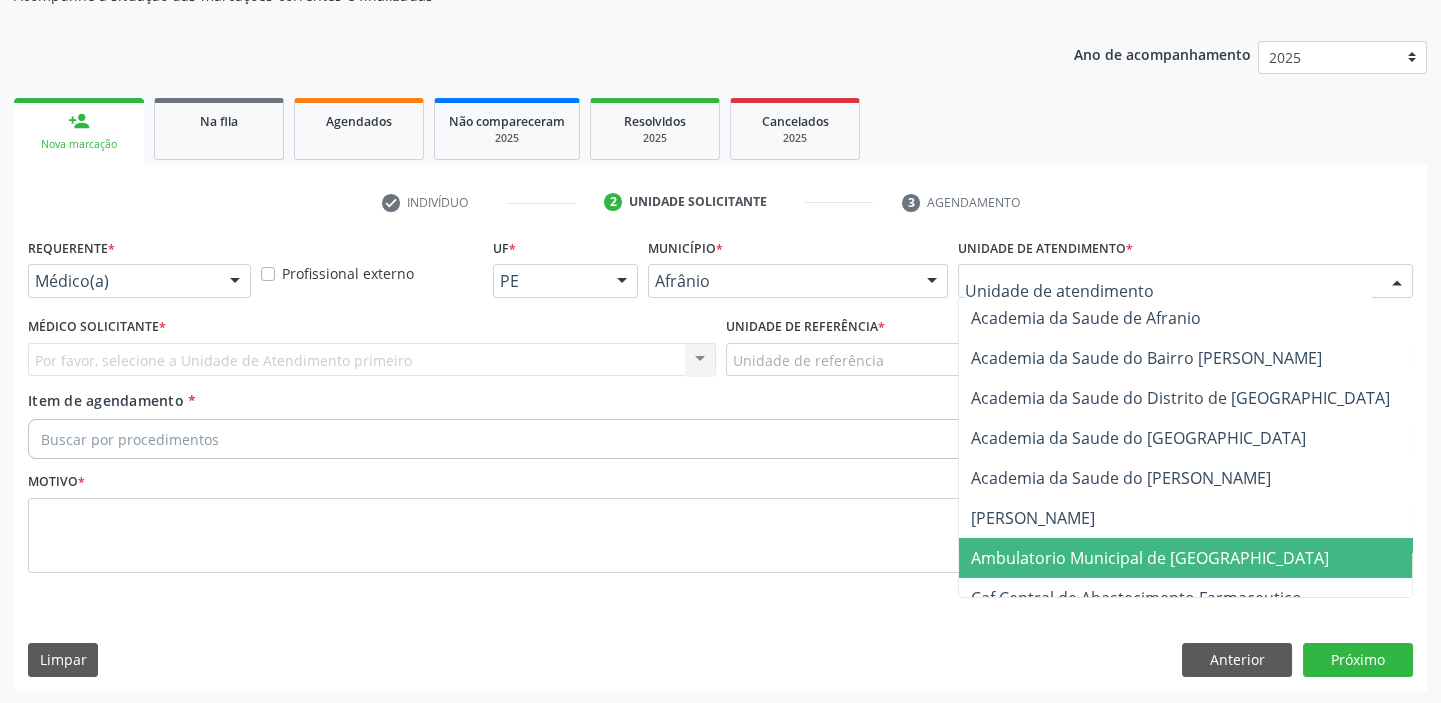 click on "Ambulatorio Municipal de [GEOGRAPHIC_DATA]" at bounding box center [1150, 558] 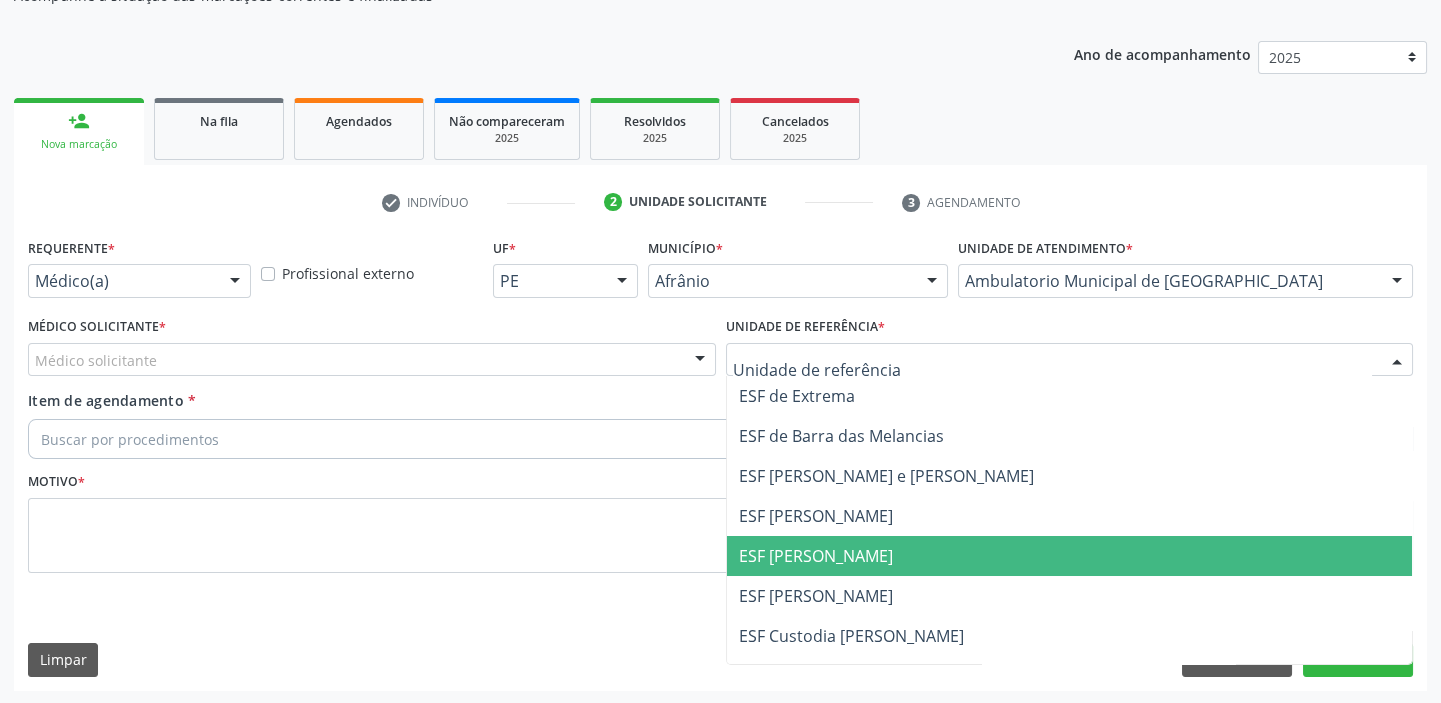 click on "ESF [PERSON_NAME]" at bounding box center (816, 556) 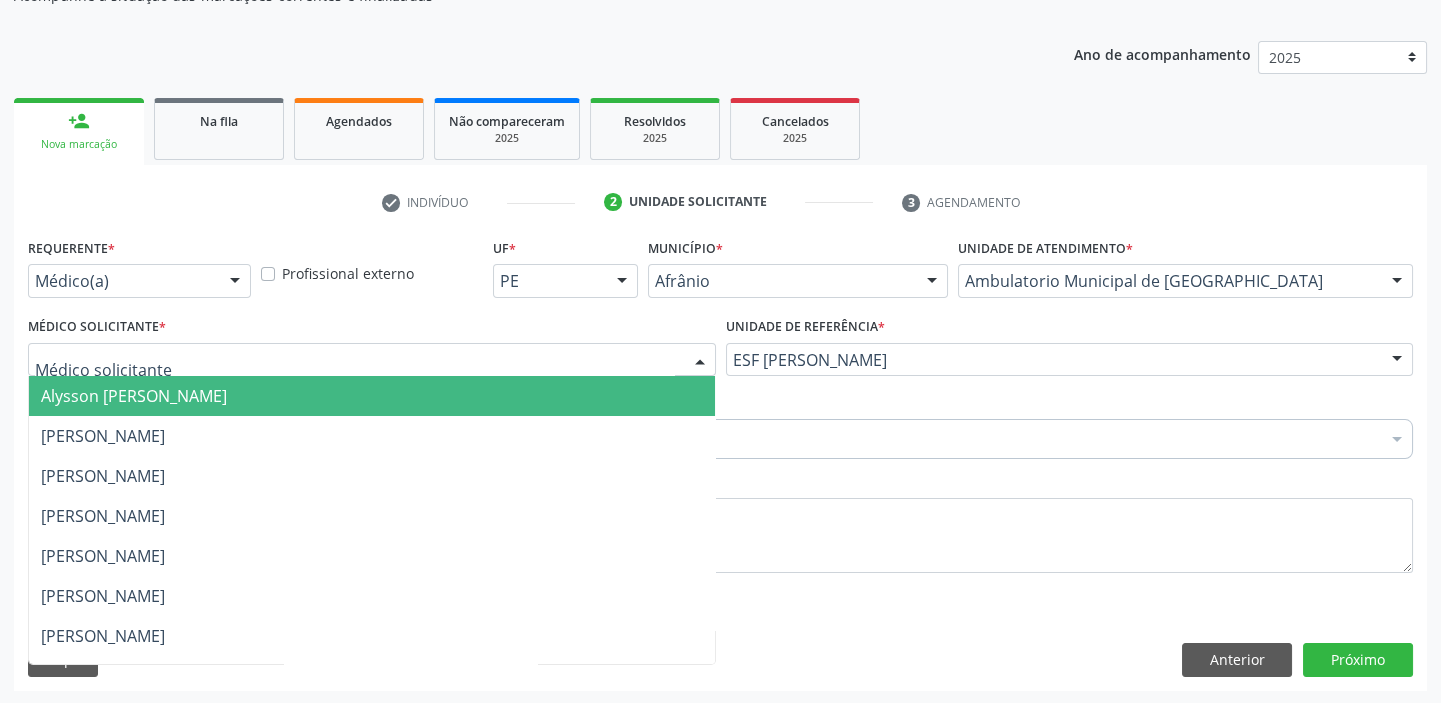 drag, startPoint x: 74, startPoint y: 387, endPoint x: 86, endPoint y: 425, distance: 39.849716 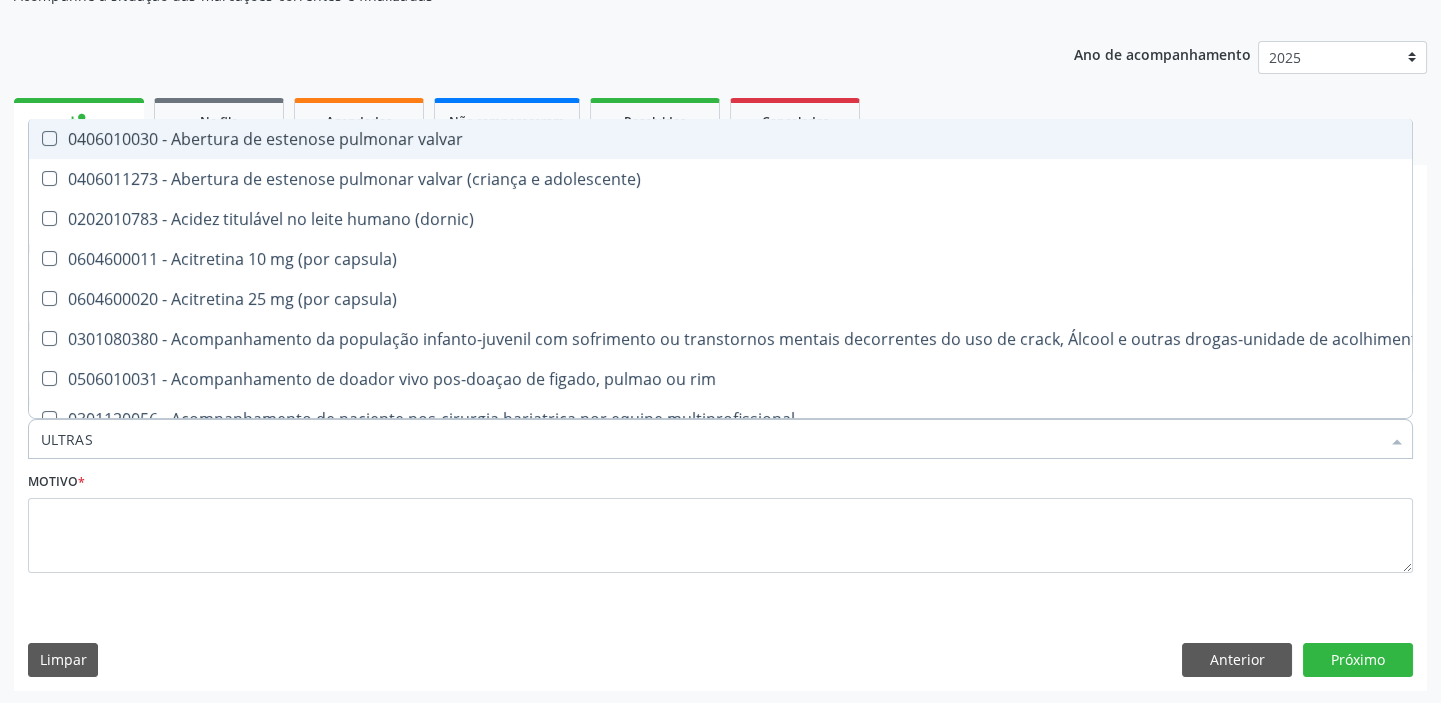 type on "ULTRASS" 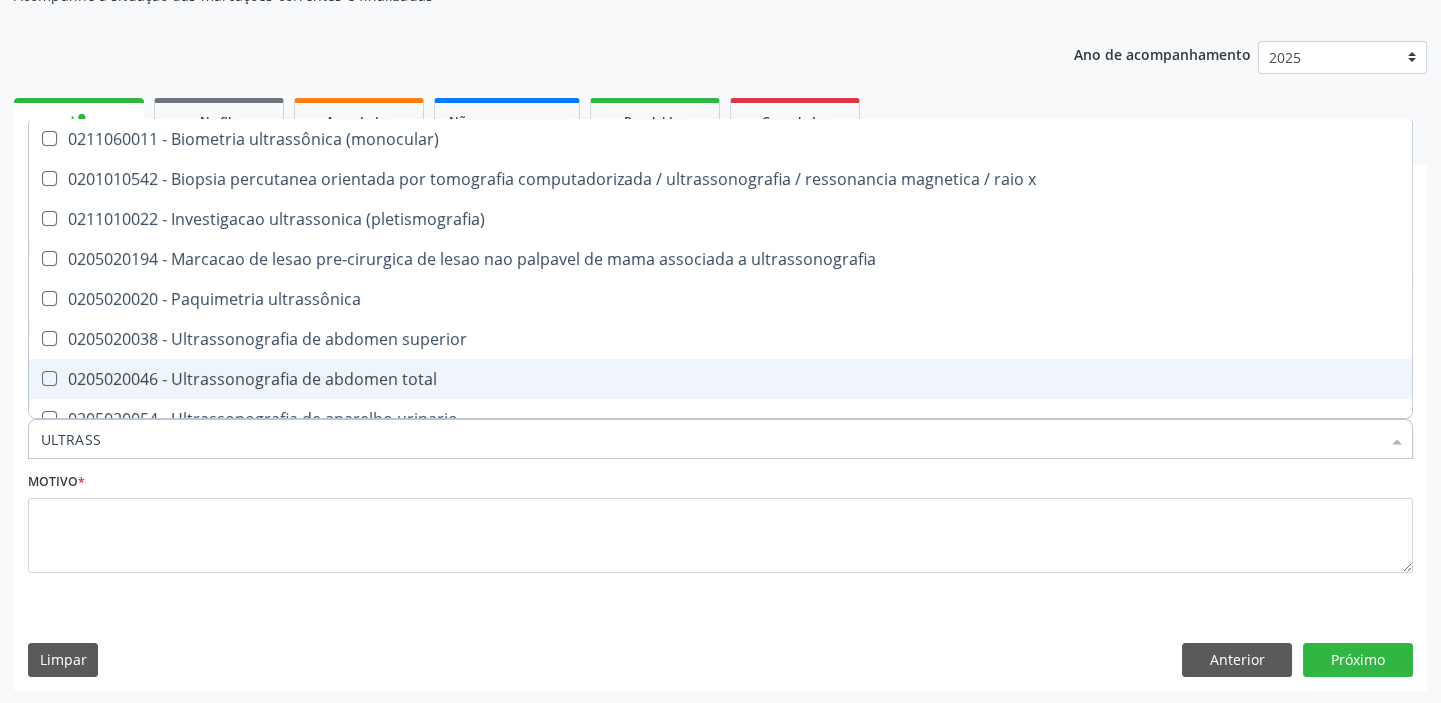 scroll, scrollTop: 90, scrollLeft: 0, axis: vertical 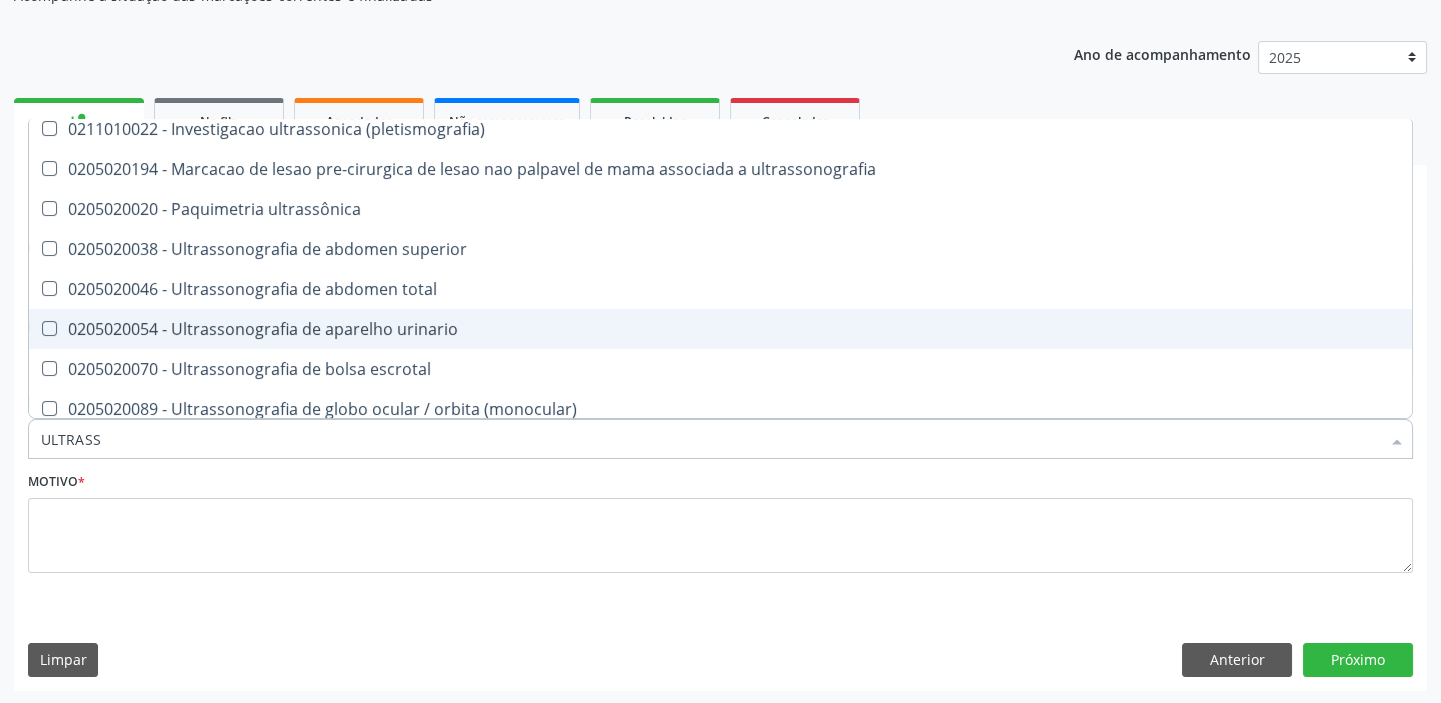 click on "0205020054 - Ultrassonografia de aparelho urinario" at bounding box center (720, 329) 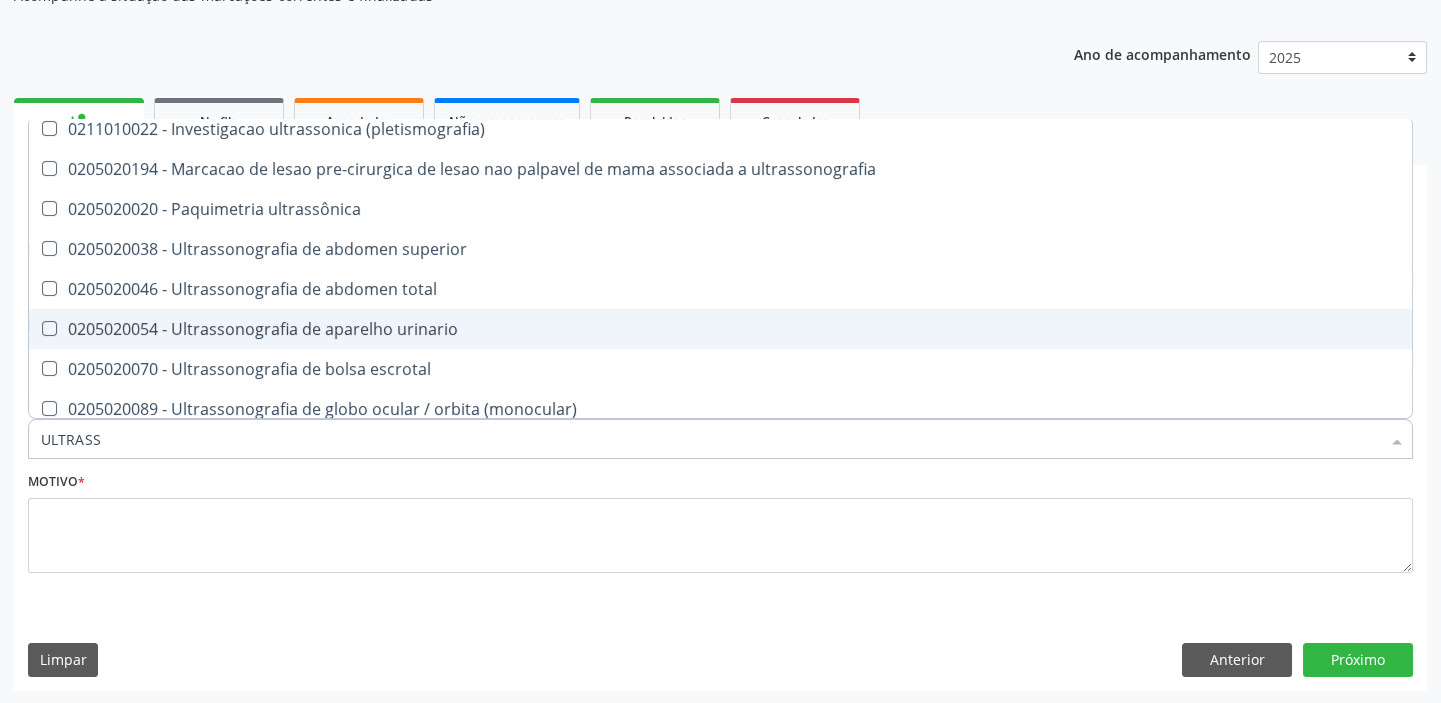 checkbox on "true" 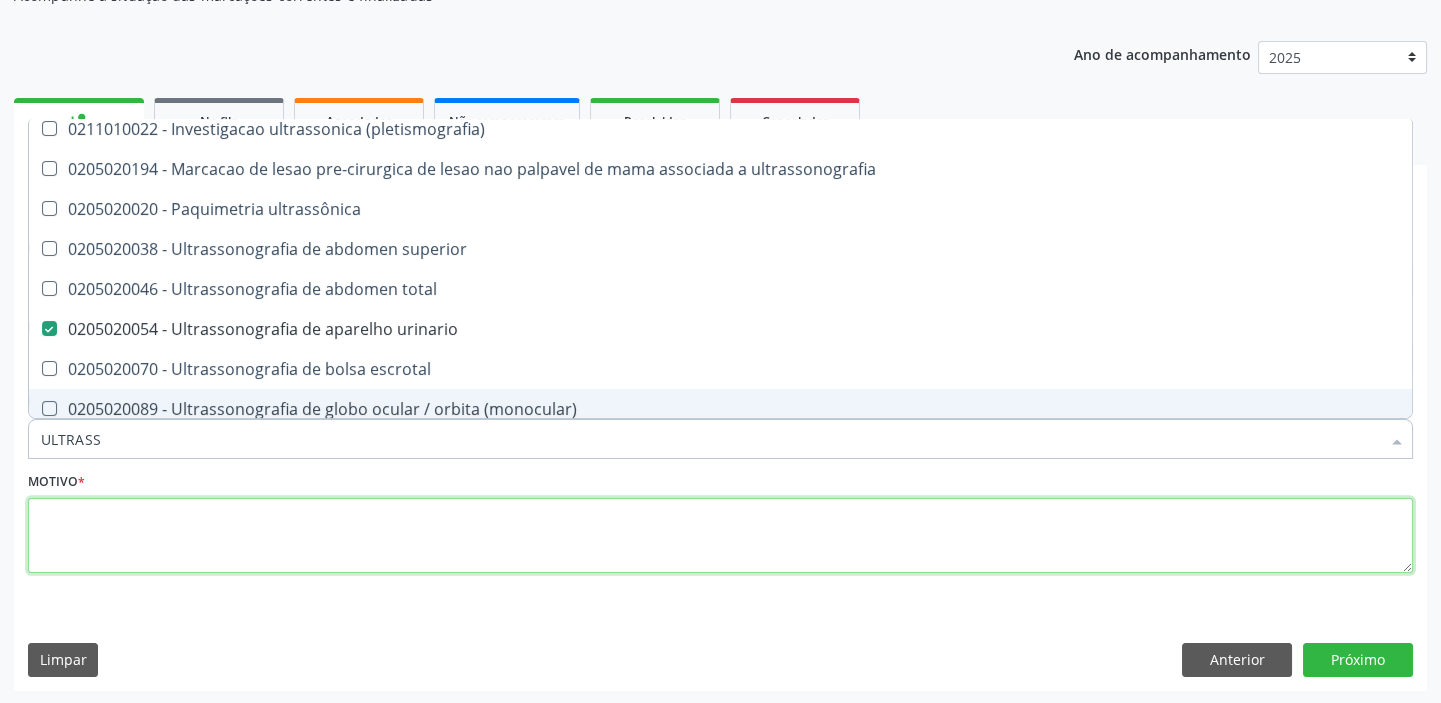 click at bounding box center (720, 536) 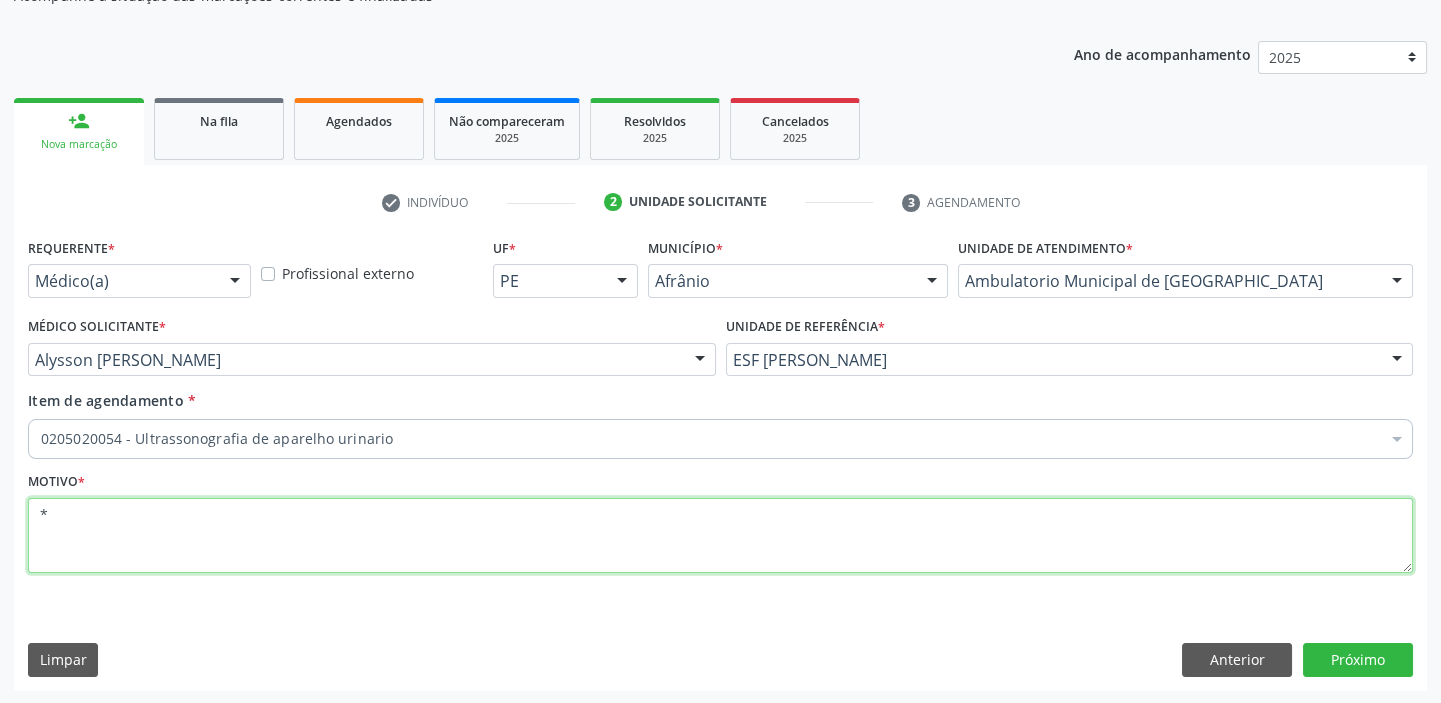 scroll, scrollTop: 0, scrollLeft: 0, axis: both 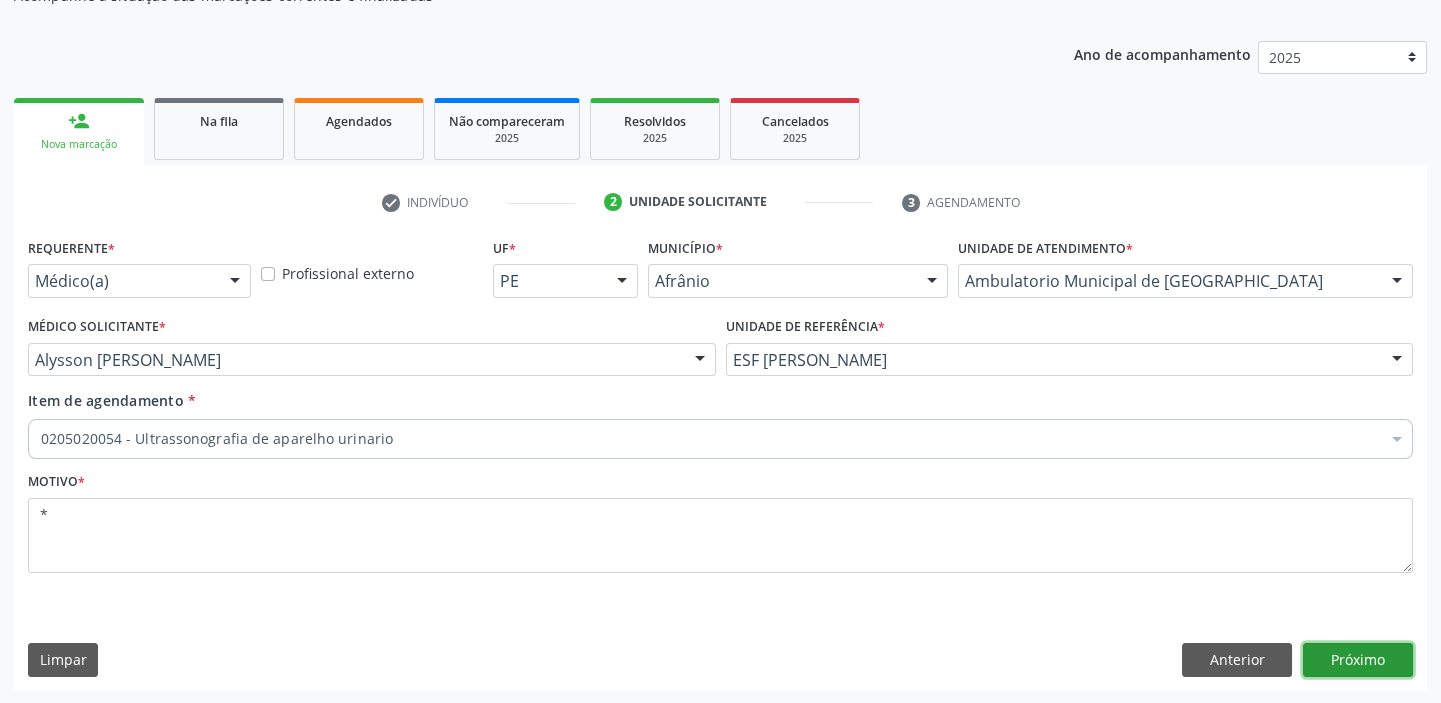 click on "Próximo" at bounding box center [1358, 660] 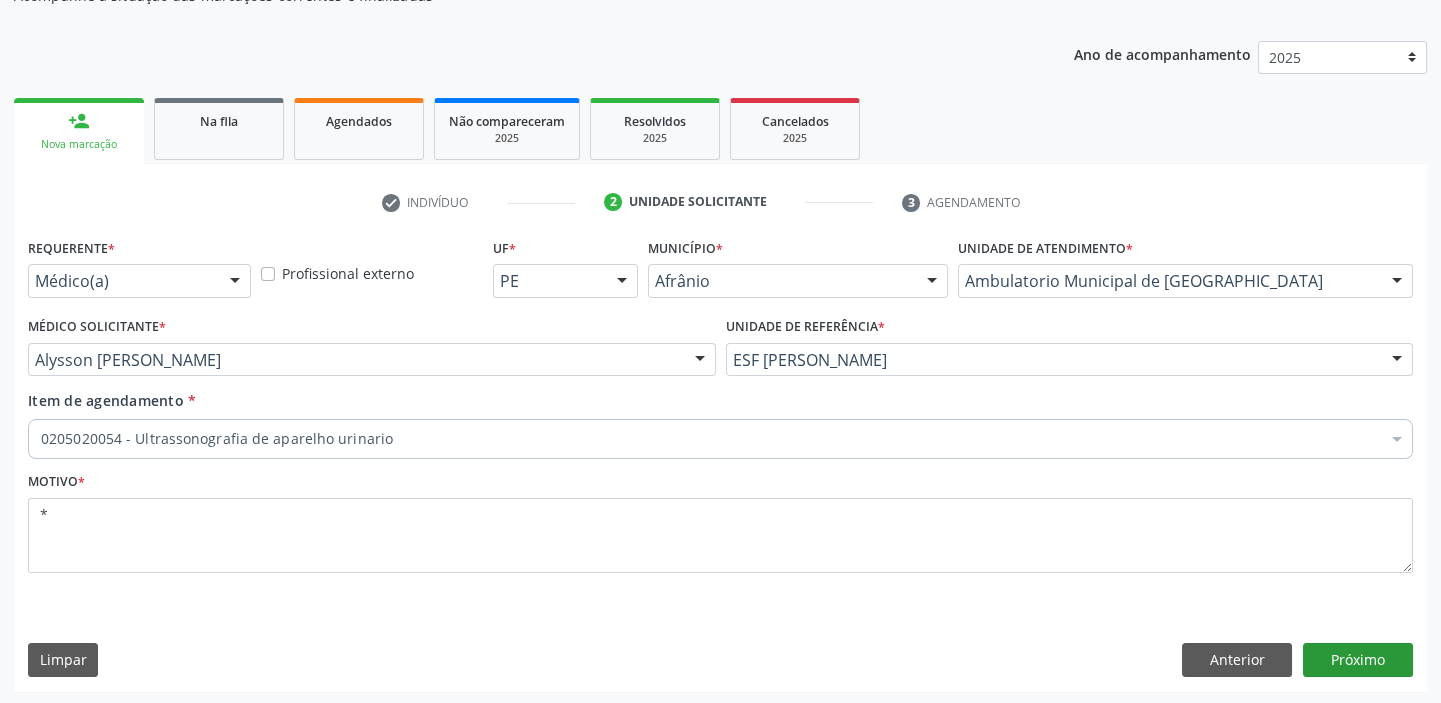 scroll, scrollTop: 166, scrollLeft: 0, axis: vertical 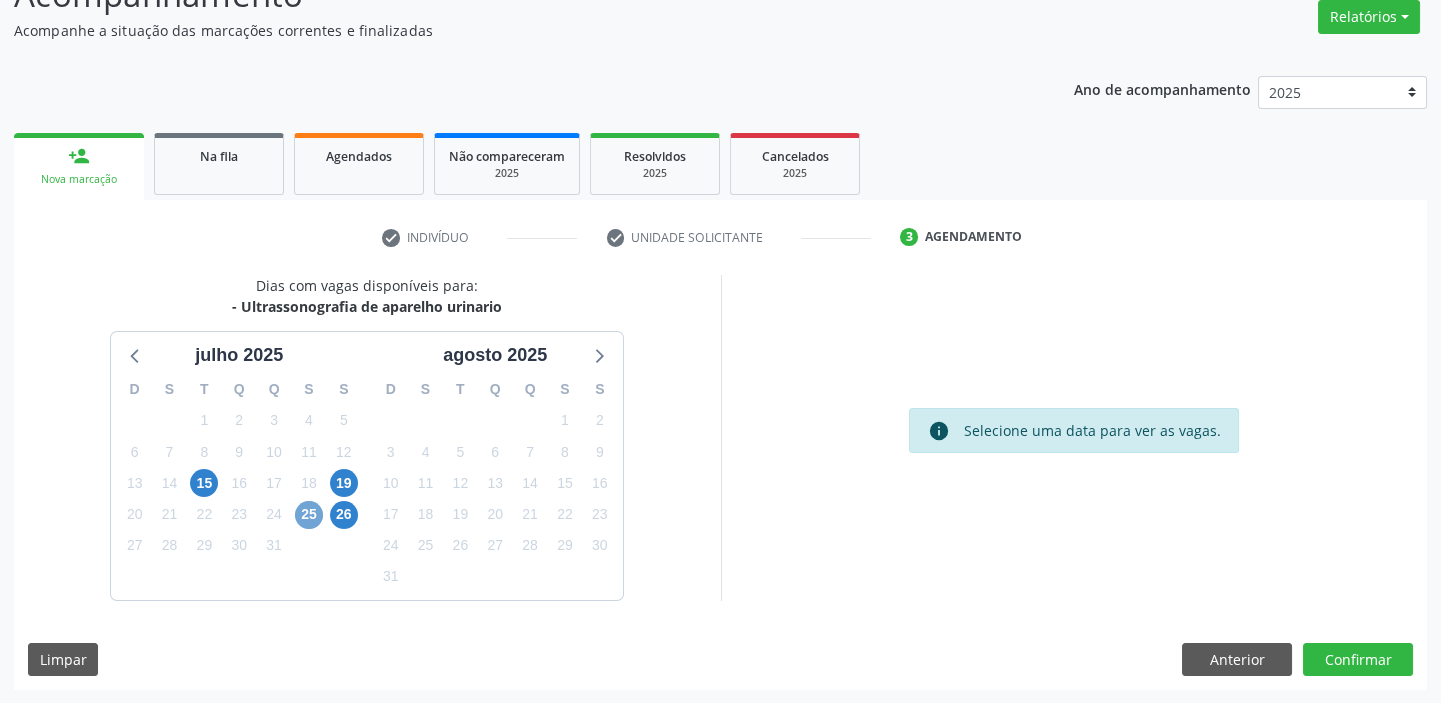 click on "25" at bounding box center [309, 515] 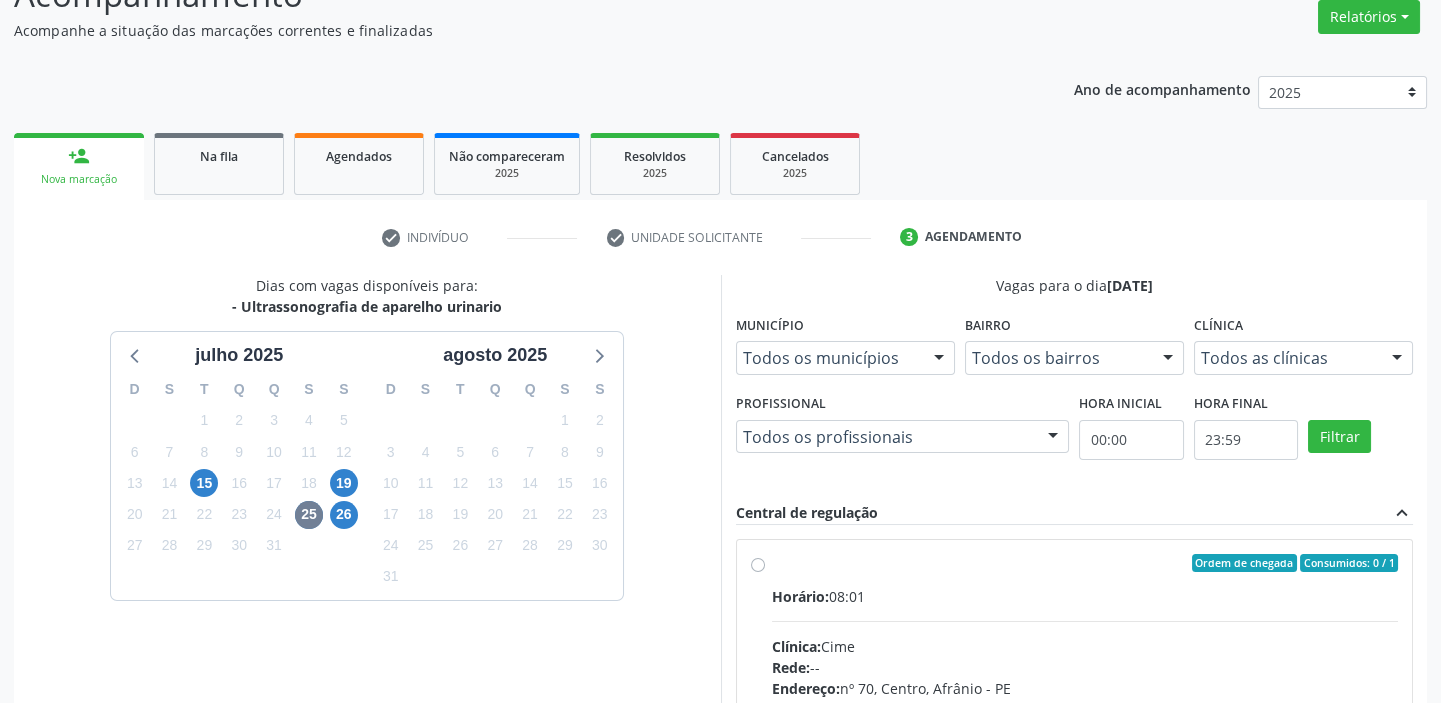 click on "Horário:   08:01" at bounding box center [1085, 596] 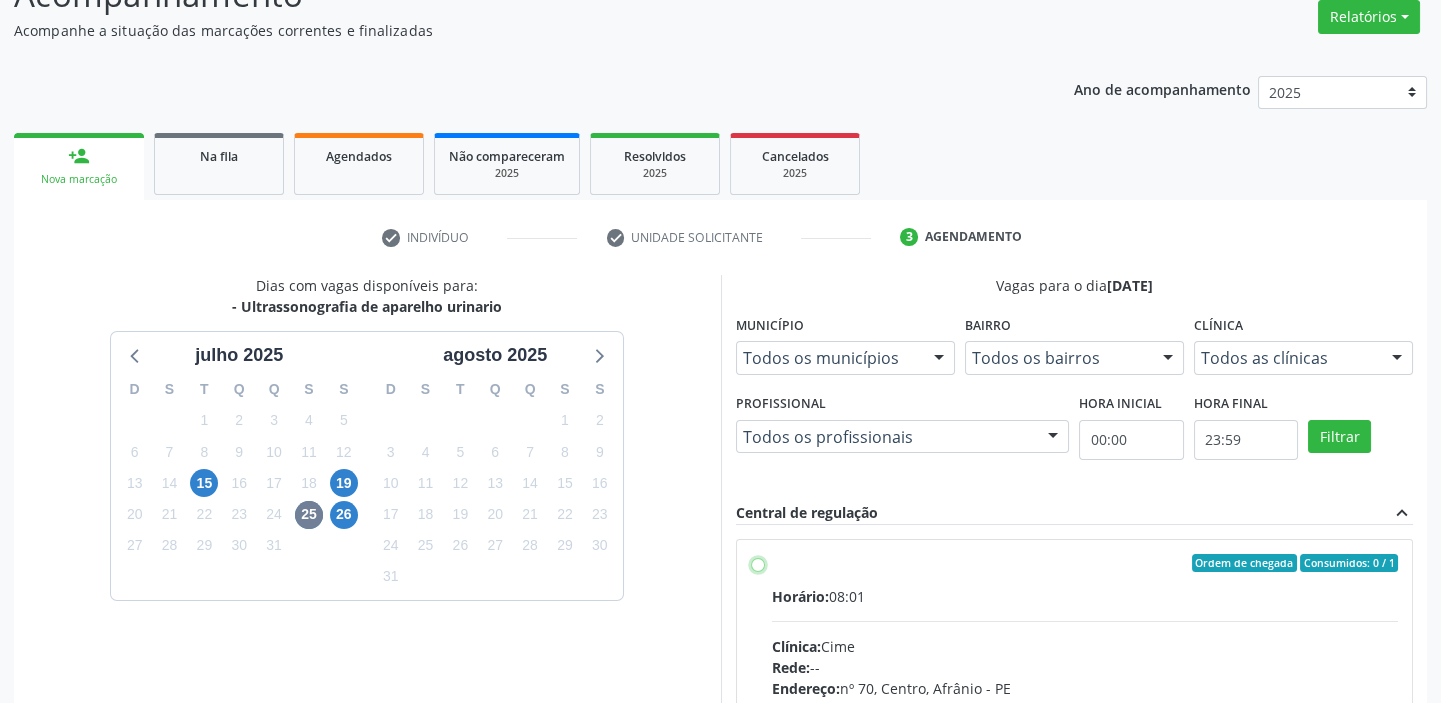 click on "Ordem de chegada
Consumidos: 0 / 1
Horário:   08:01
Clínica:  Cime
Rede:
--
Endereço:   [STREET_ADDRESS]
Telefone:   [PHONE_NUMBER]
Profissional:
--
Informações adicionais sobre o atendimento
Idade de atendimento:
Sem restrição
Gênero(s) atendido(s):
Sem restrição
Informações adicionais:
--" at bounding box center [758, 563] 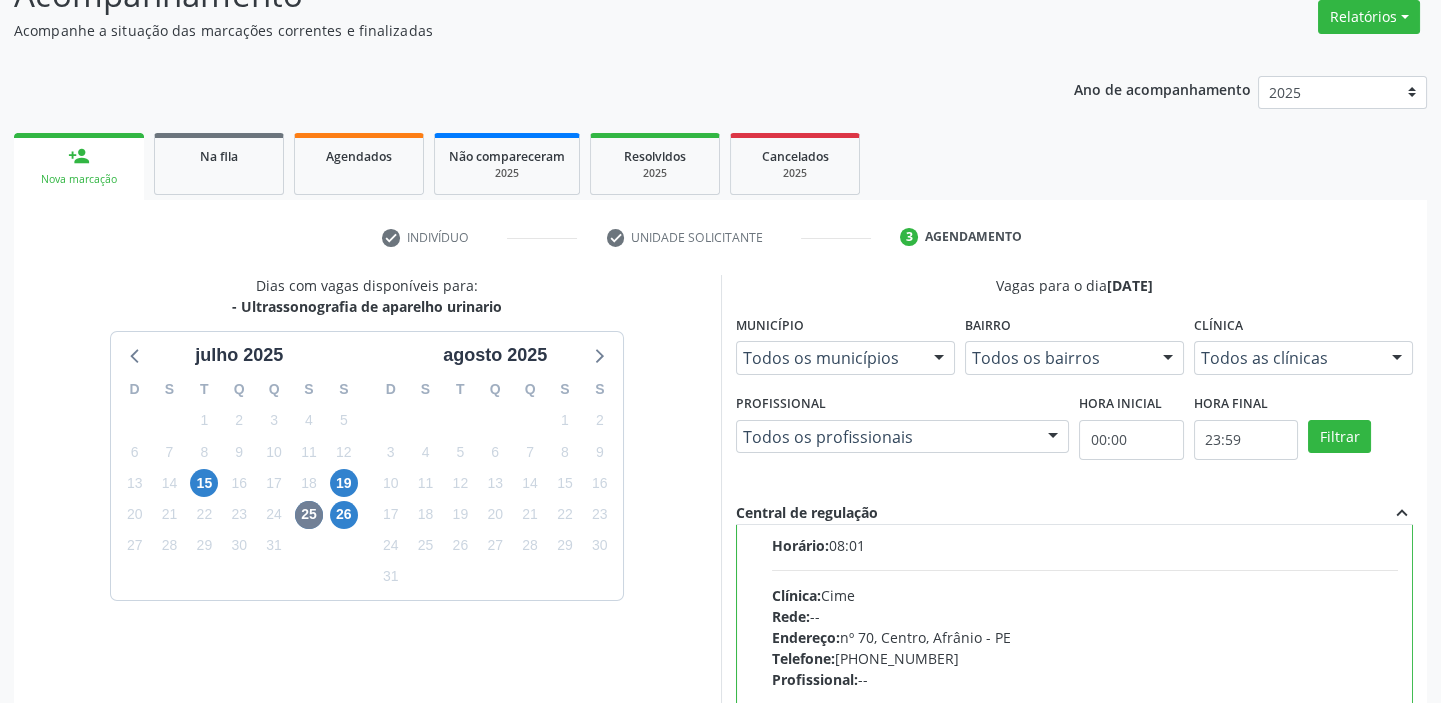 scroll, scrollTop: 99, scrollLeft: 0, axis: vertical 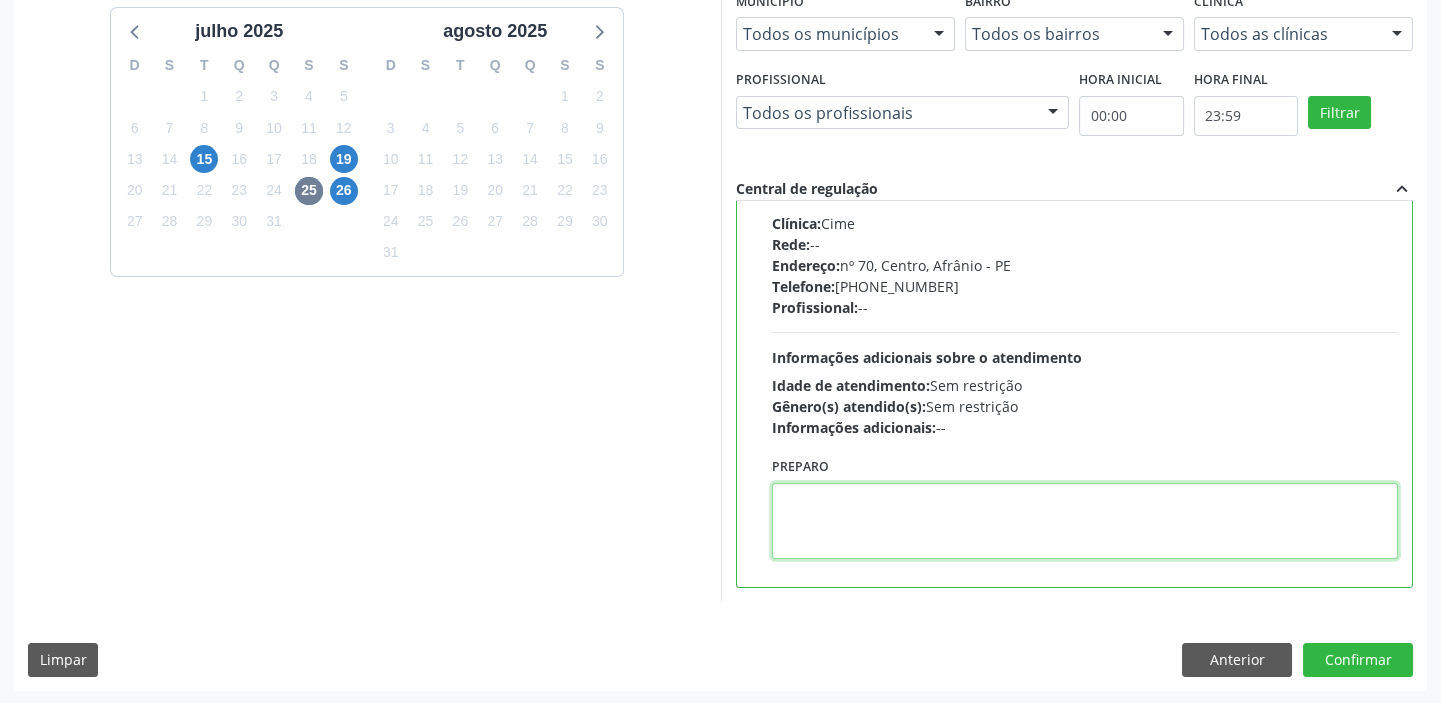 click at bounding box center [1085, 521] 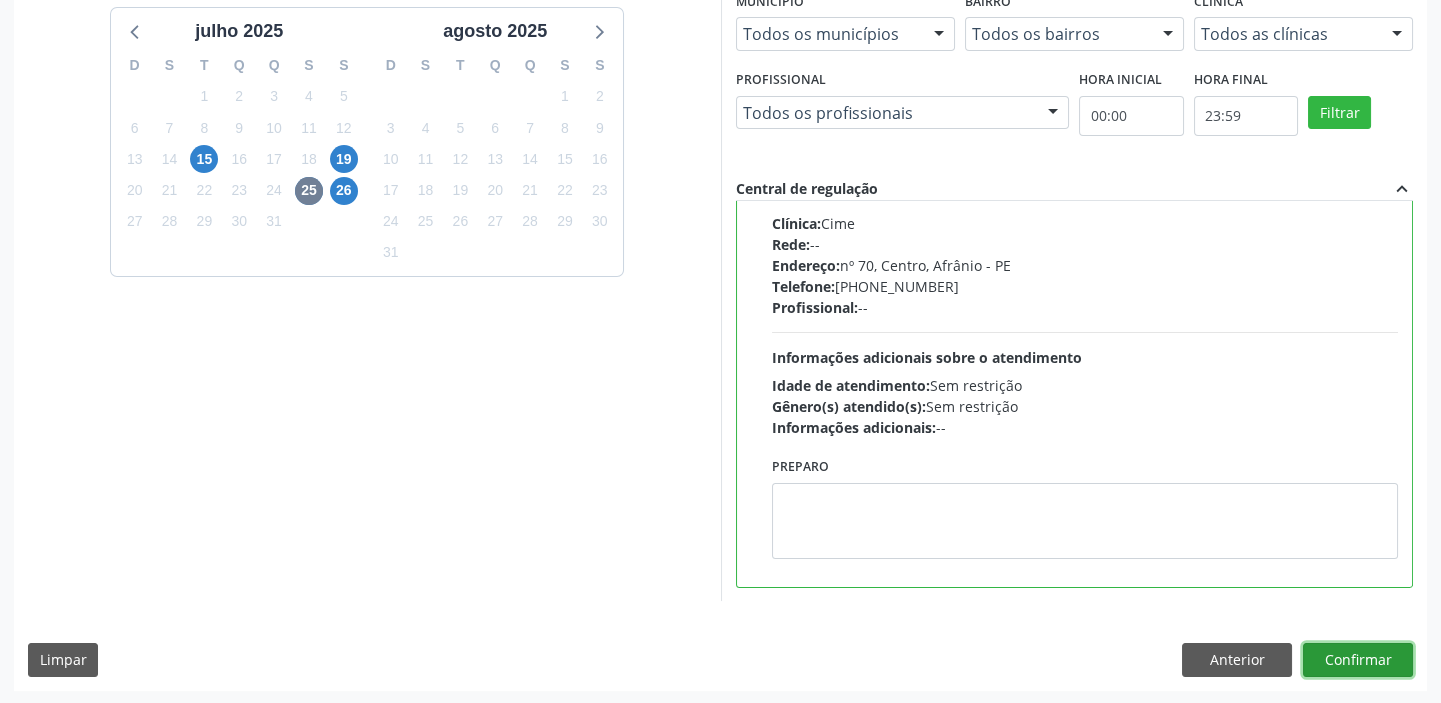 click on "Confirmar" at bounding box center (1358, 660) 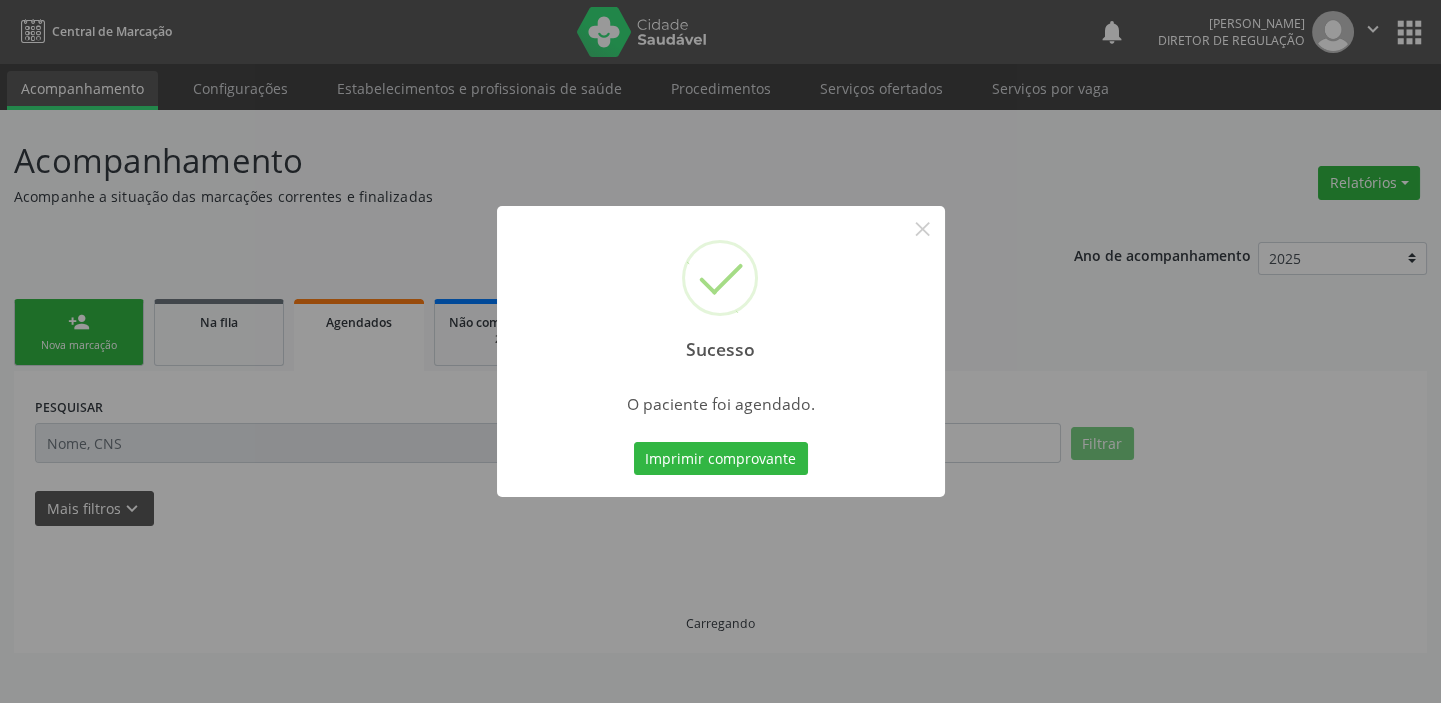 scroll, scrollTop: 0, scrollLeft: 0, axis: both 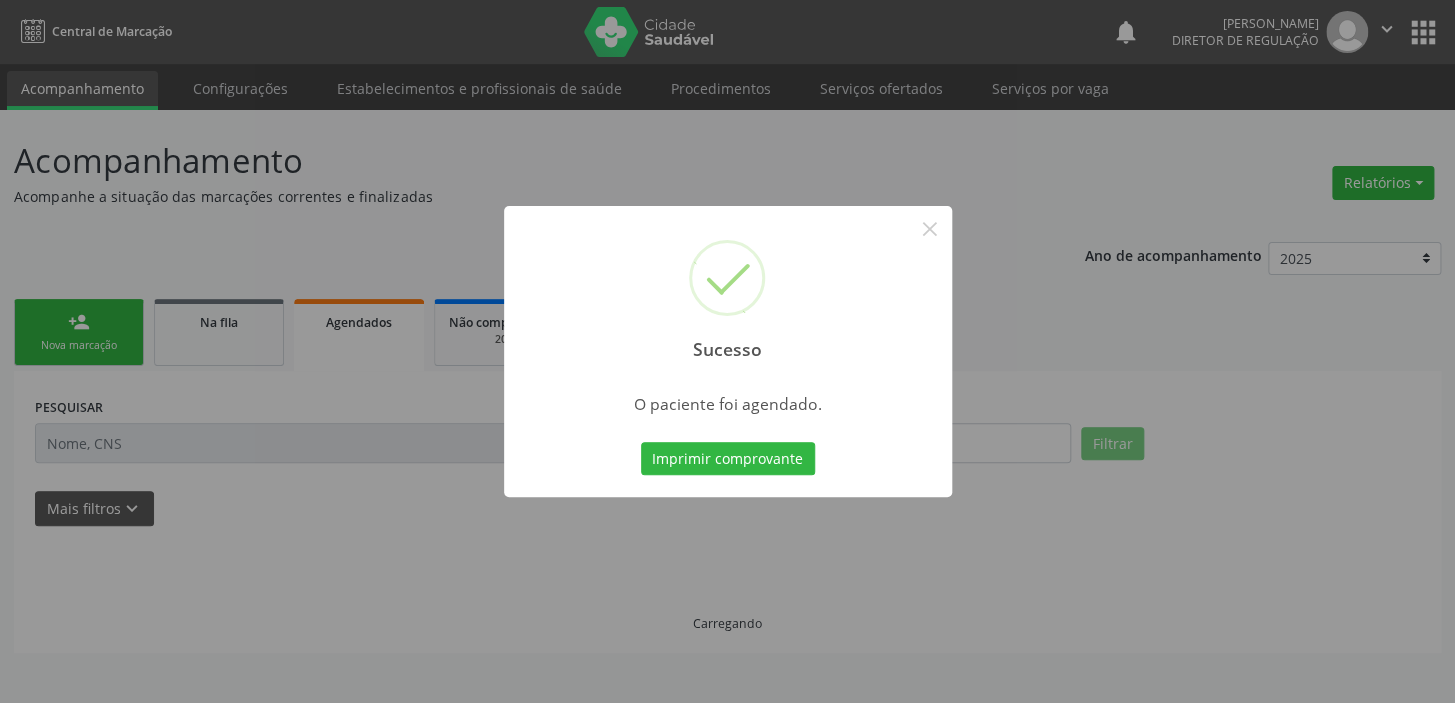 click on "Imprimir comprovante" at bounding box center (728, 459) 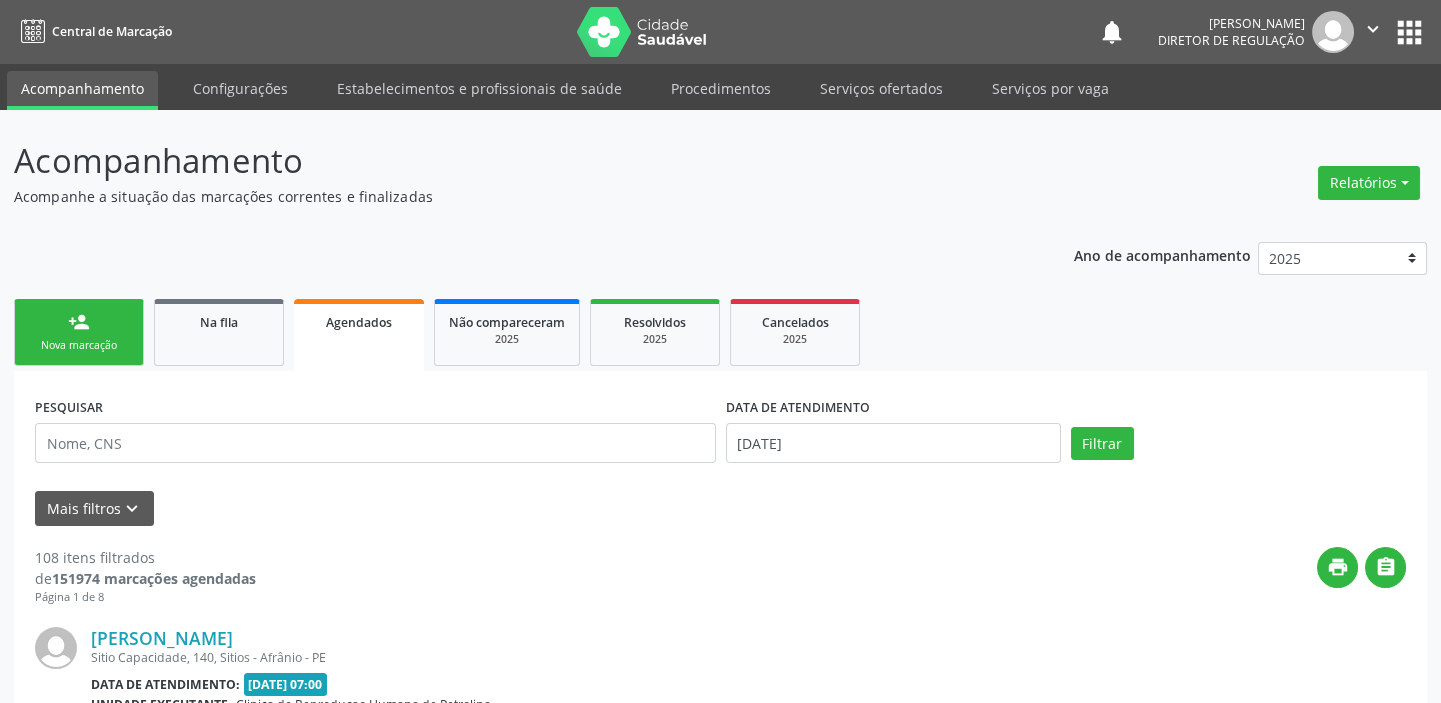 click on "Sucesso × O paciente foi agendado. Imprimir comprovante Cancel" at bounding box center [720, 351] 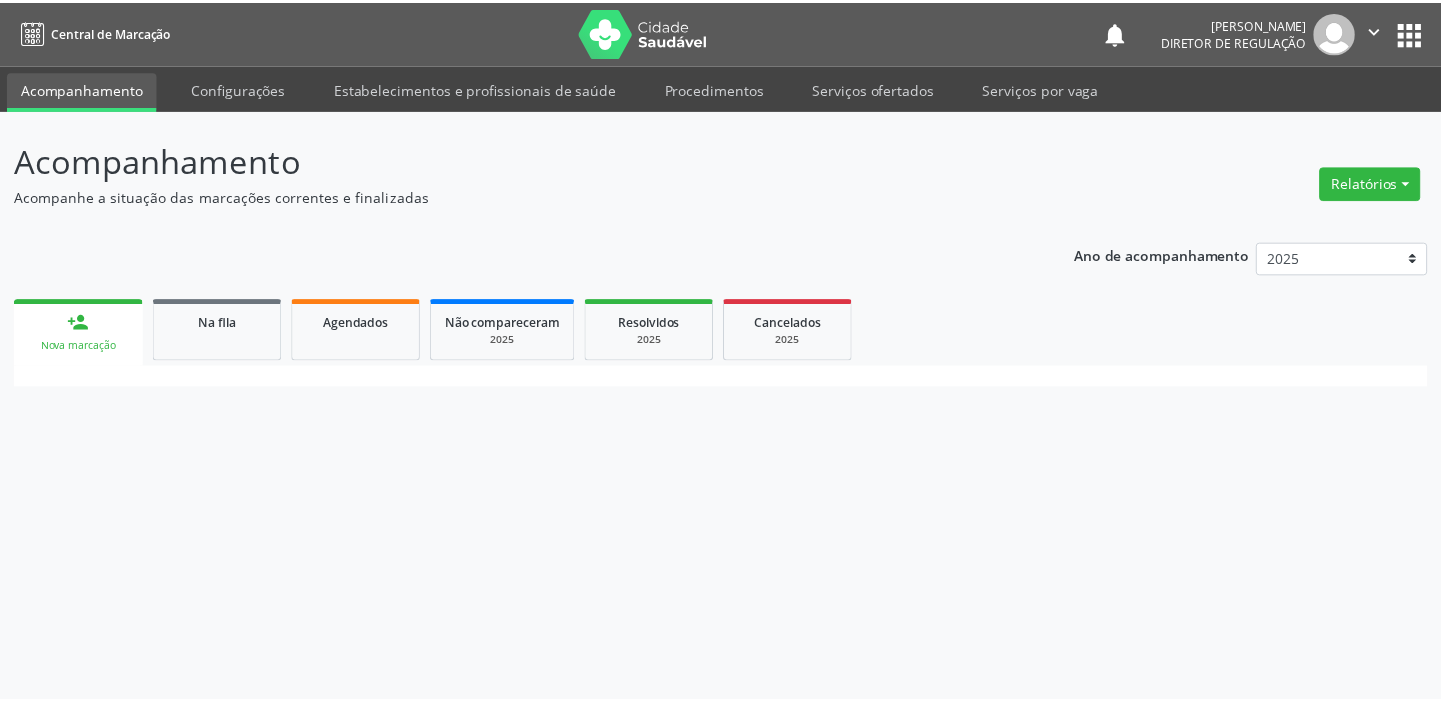 scroll, scrollTop: 0, scrollLeft: 0, axis: both 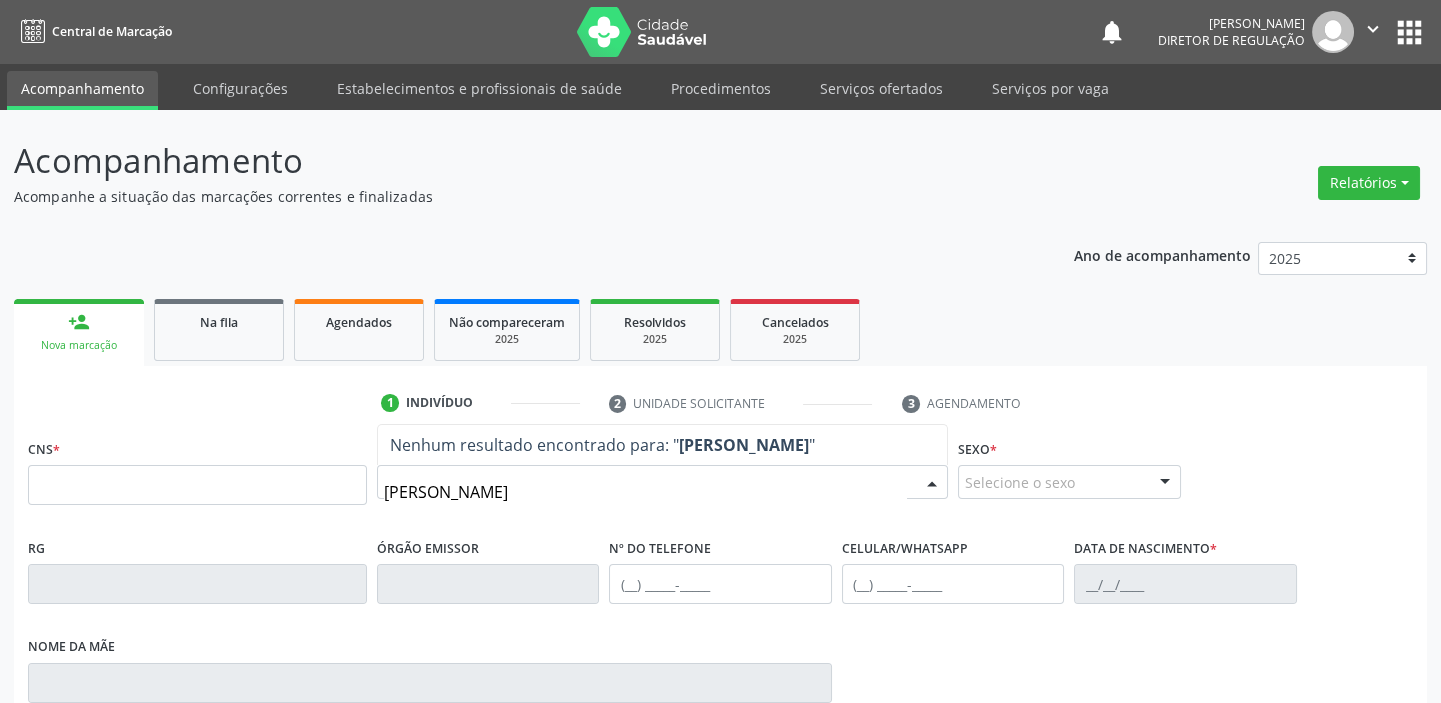 type on "KARINE" 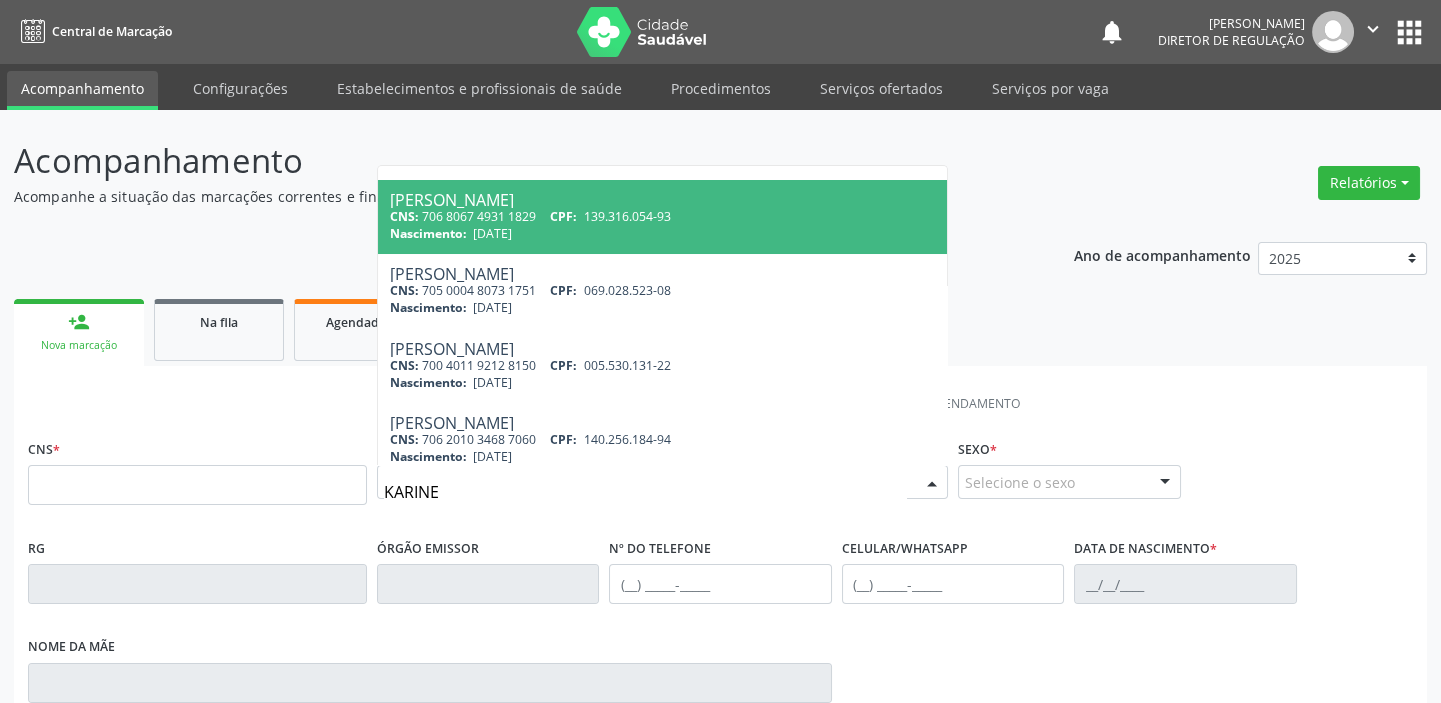 scroll, scrollTop: 181, scrollLeft: 0, axis: vertical 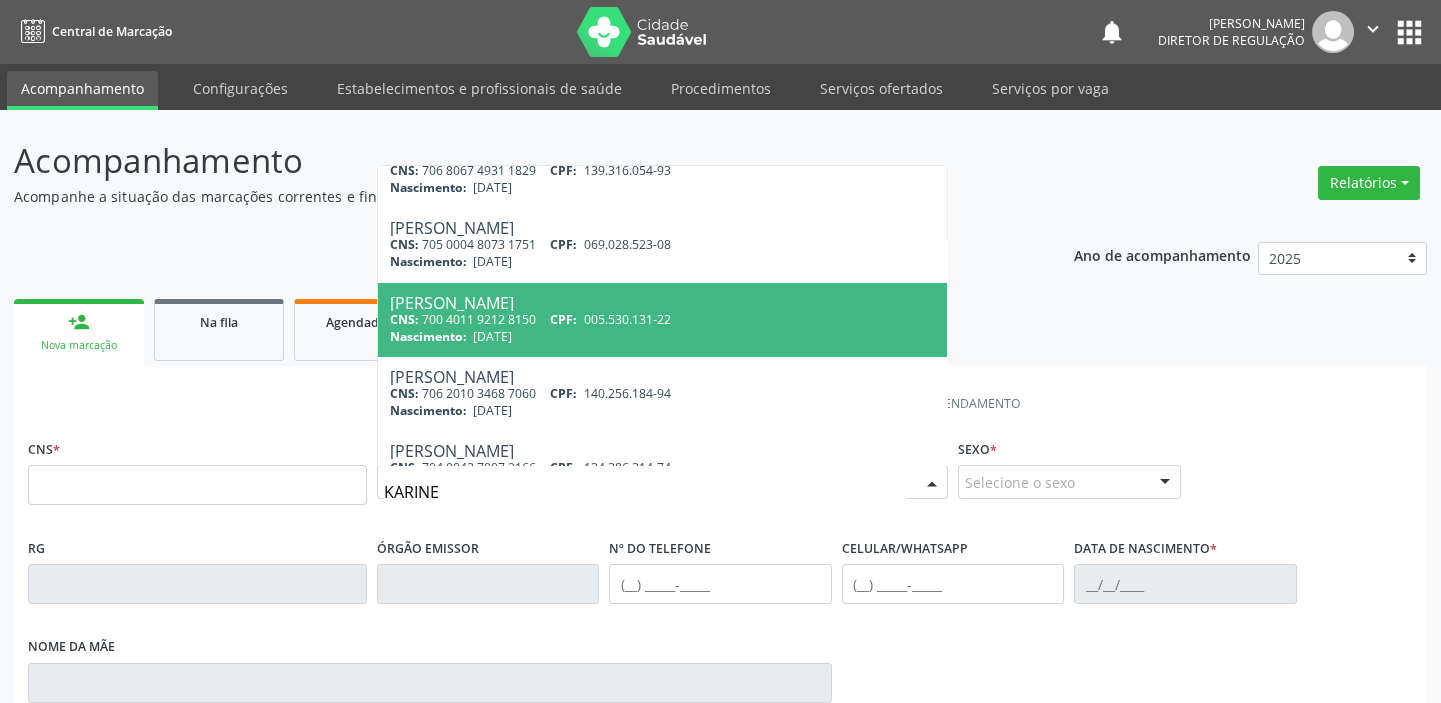 click on "CNS:
700 4011 9212 8150
CPF:
005.530.131-22" at bounding box center [662, 319] 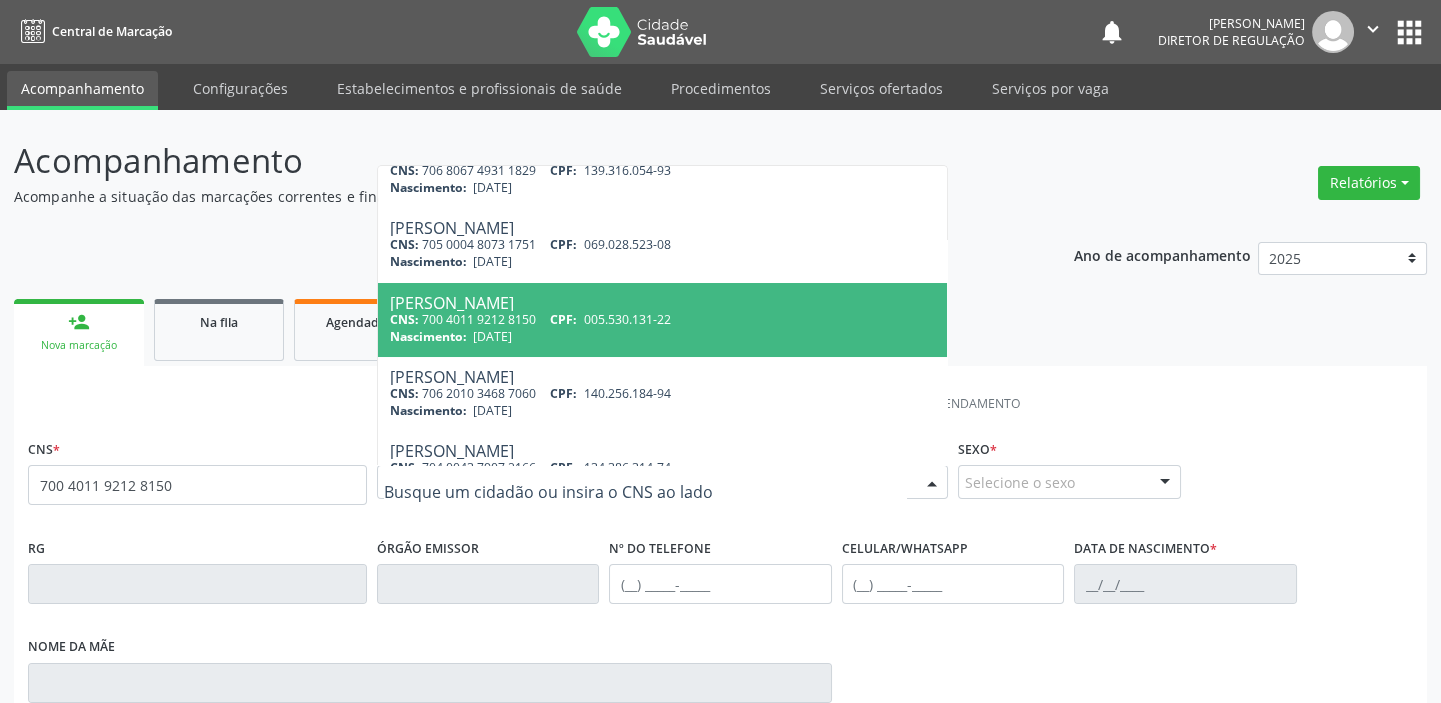 scroll, scrollTop: 0, scrollLeft: 0, axis: both 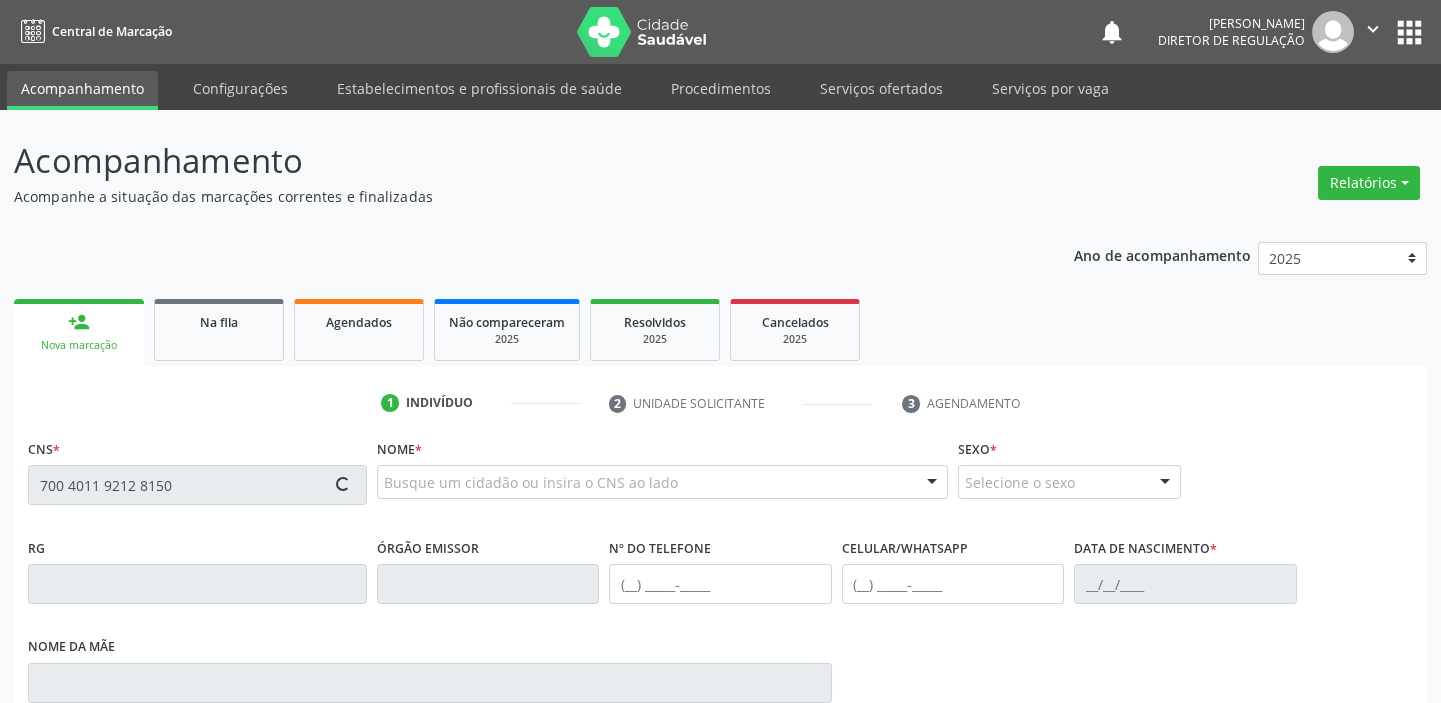 type on "700 4011 9212 8150" 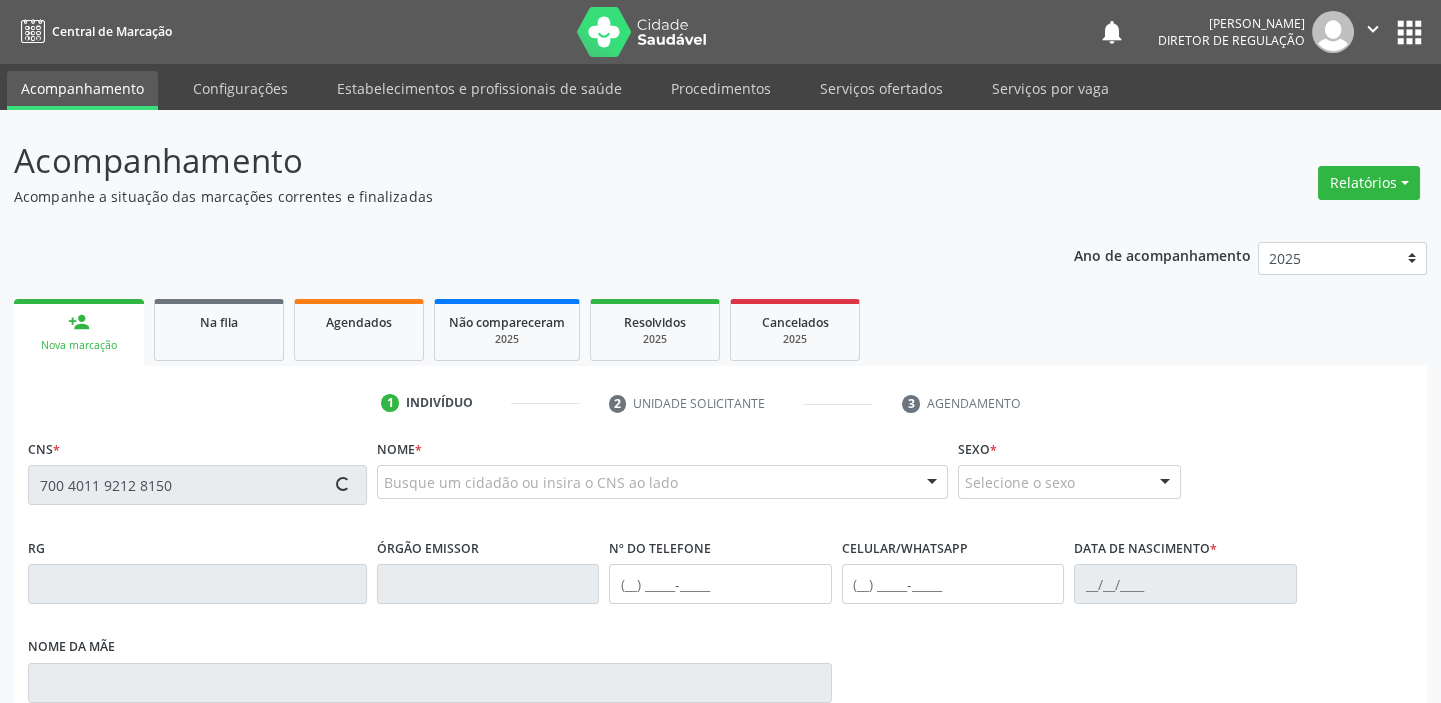 type 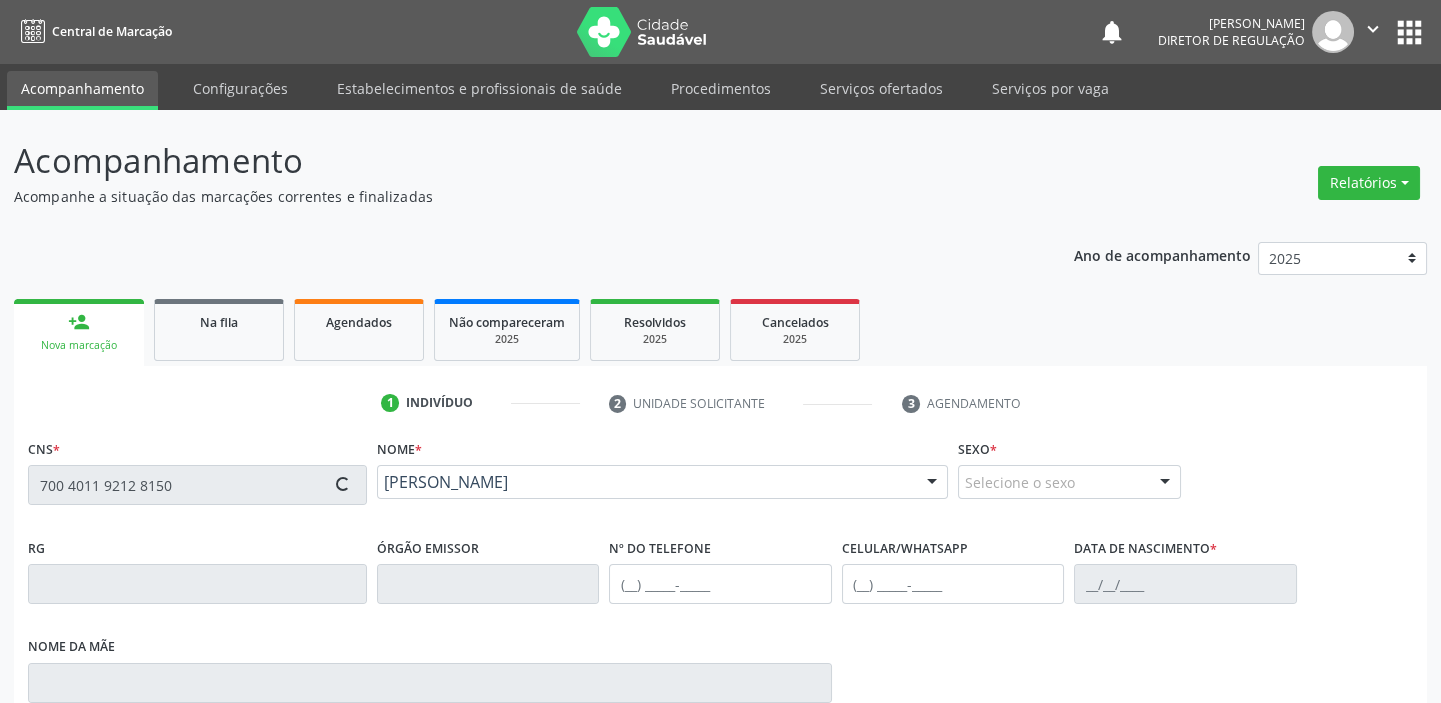 type on "(87) 98828-2086" 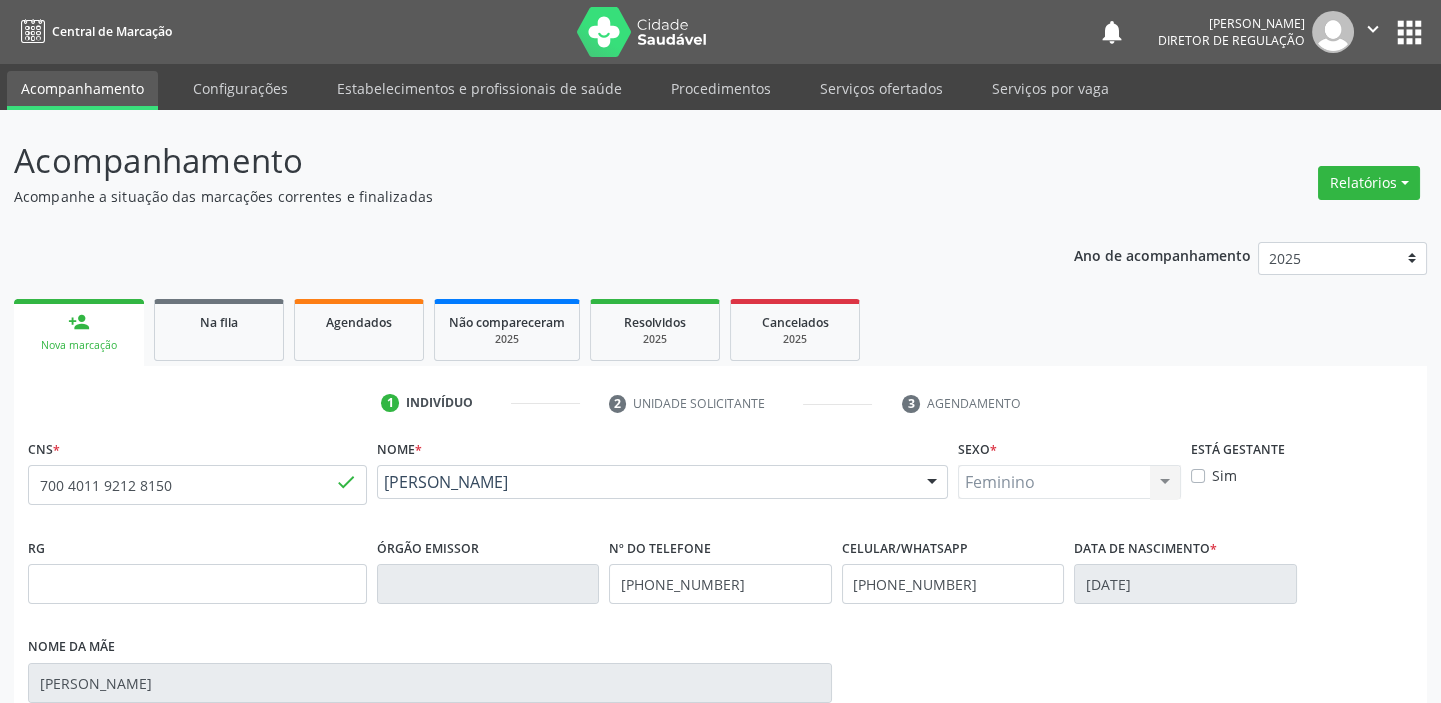 click on "700 4011 9212 8150" at bounding box center [197, 485] 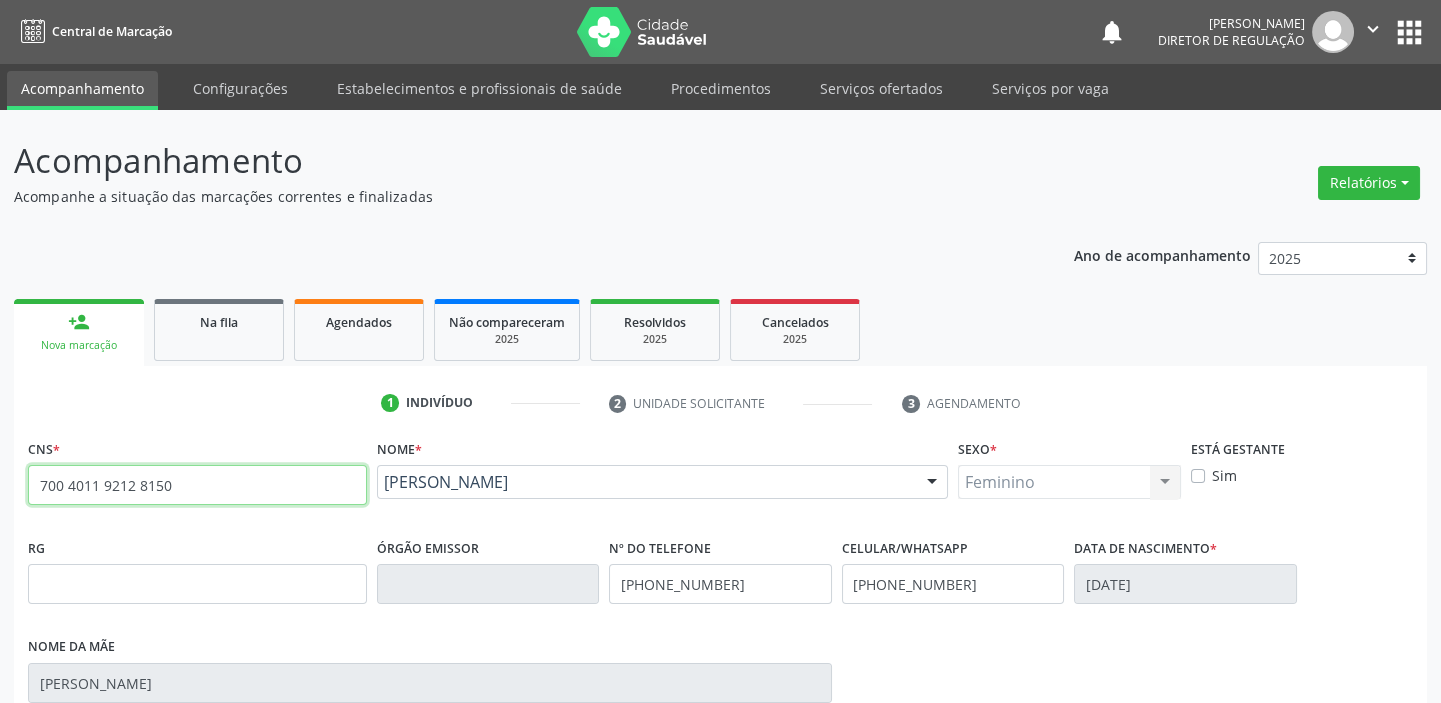 drag, startPoint x: 170, startPoint y: 485, endPoint x: 17, endPoint y: 485, distance: 153 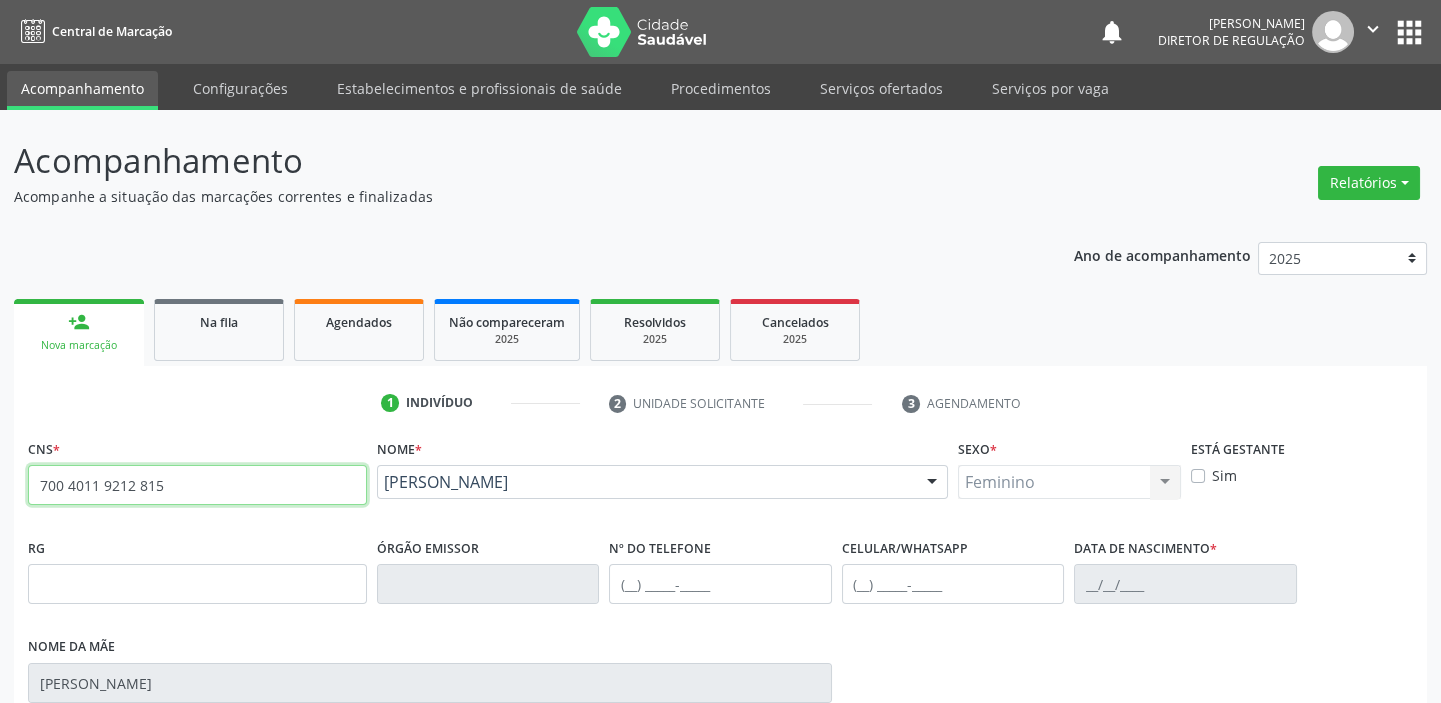 type 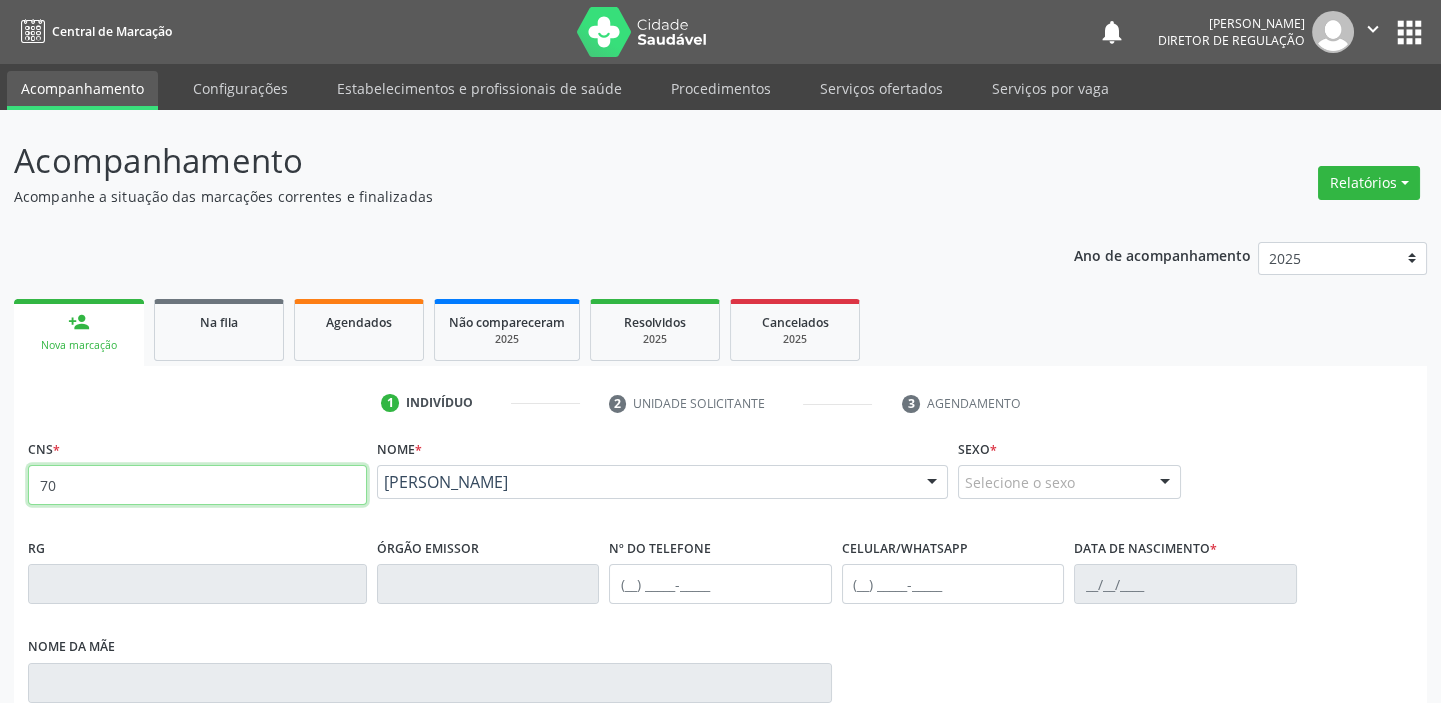 type on "7" 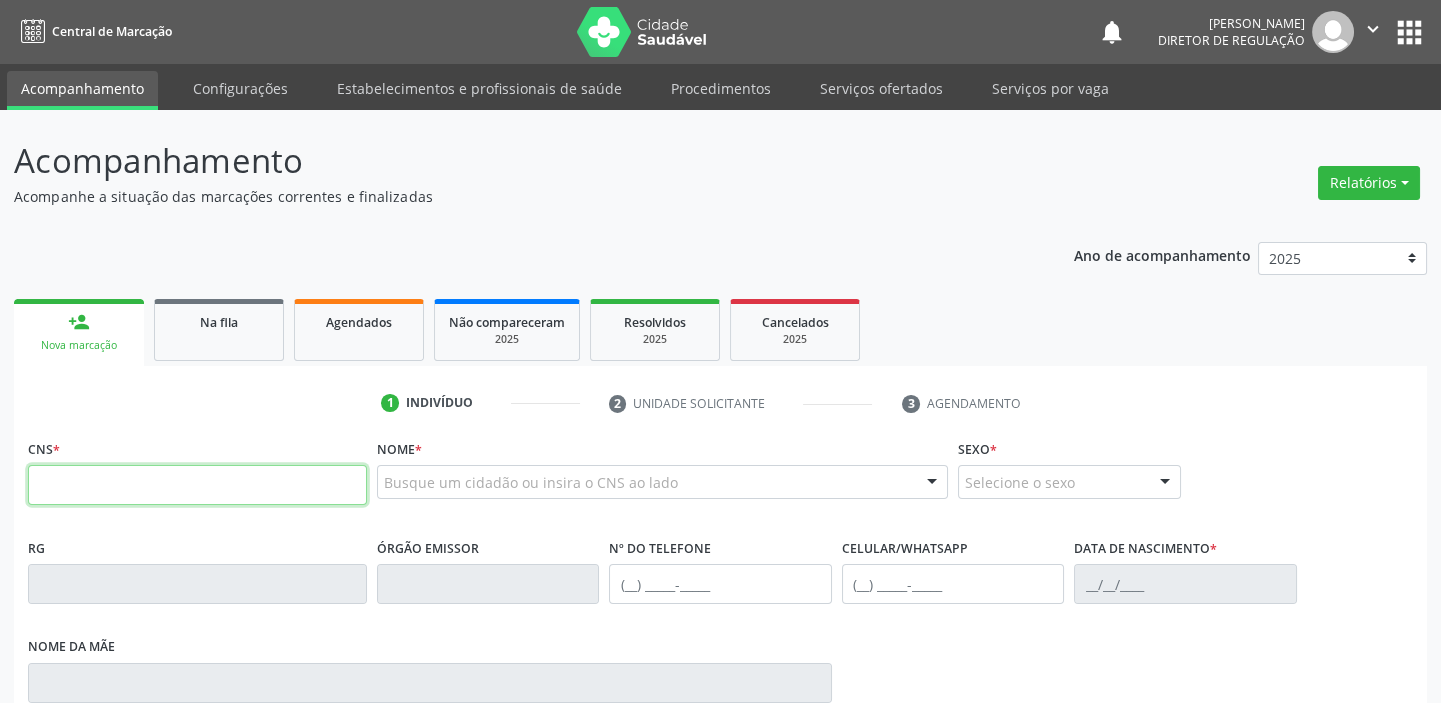 type 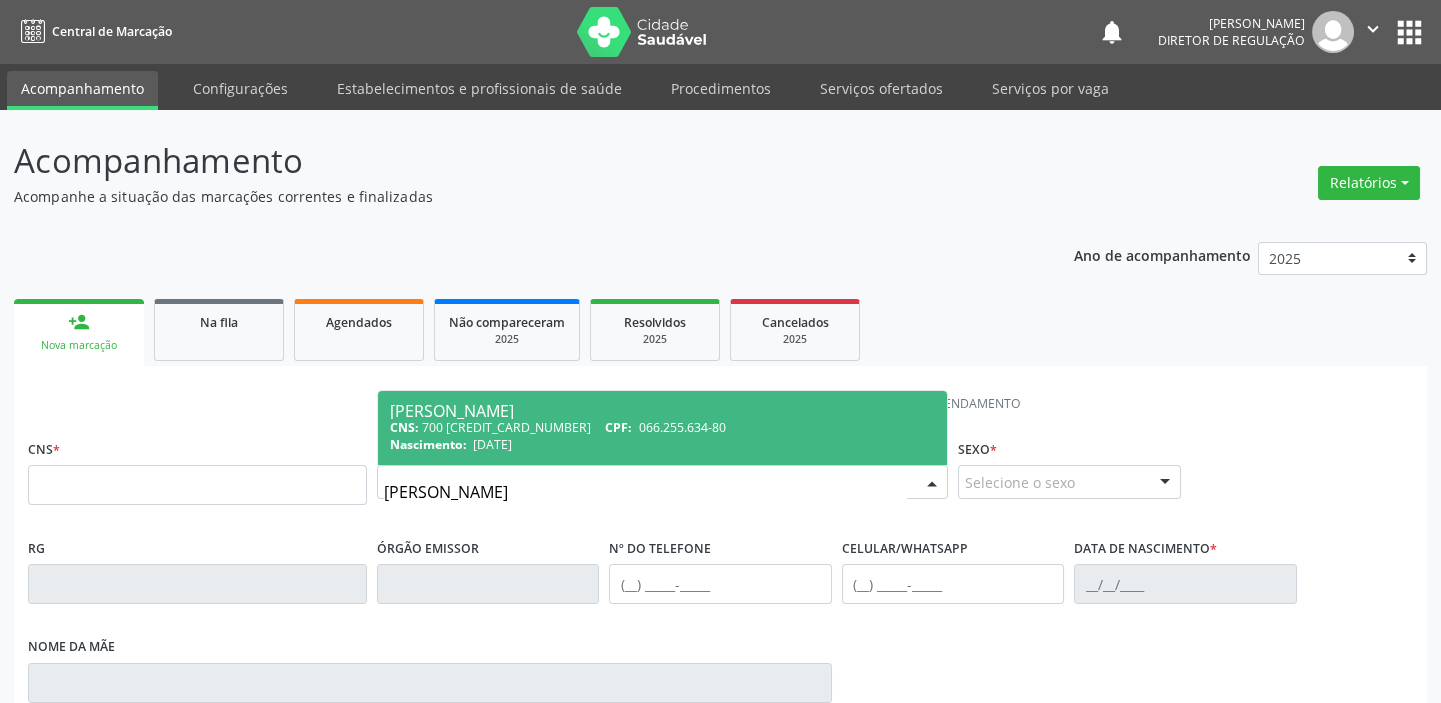 type on "MARIA DA PAIXA" 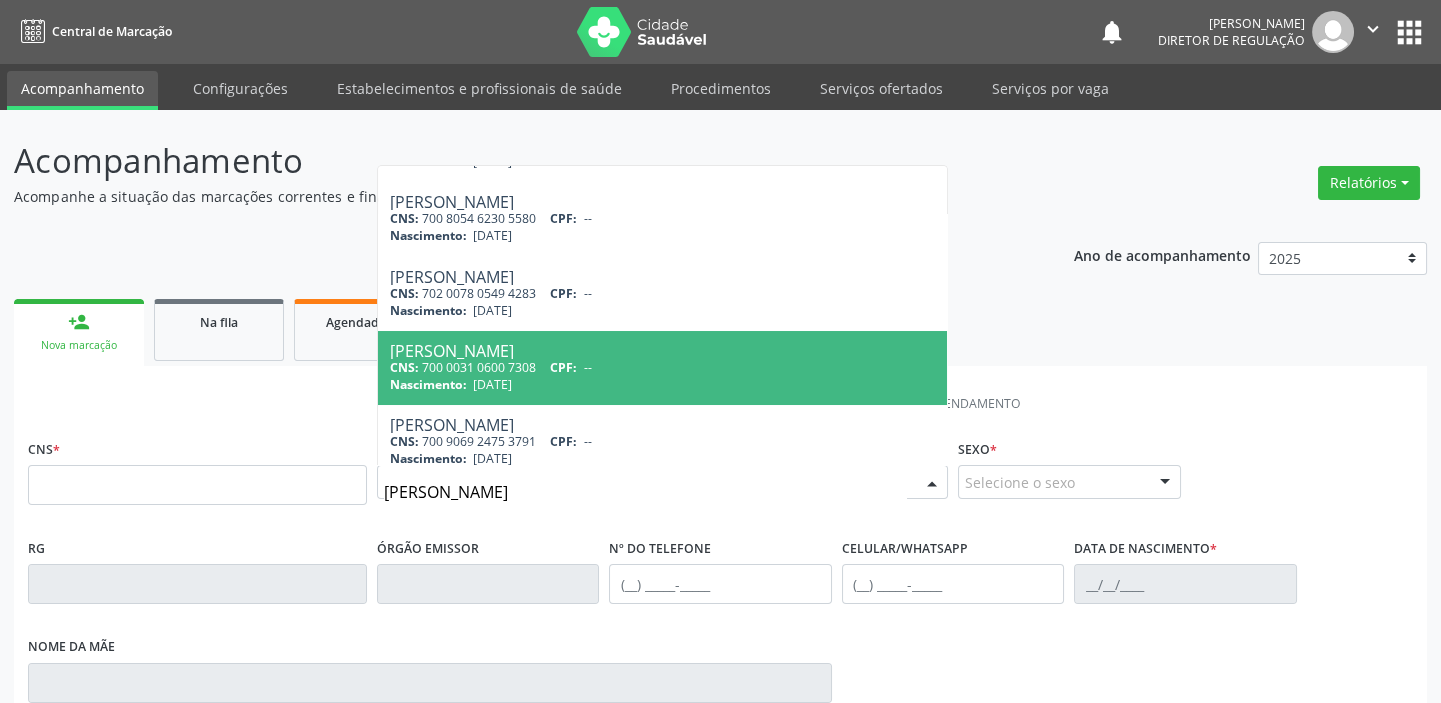 scroll, scrollTop: 220, scrollLeft: 0, axis: vertical 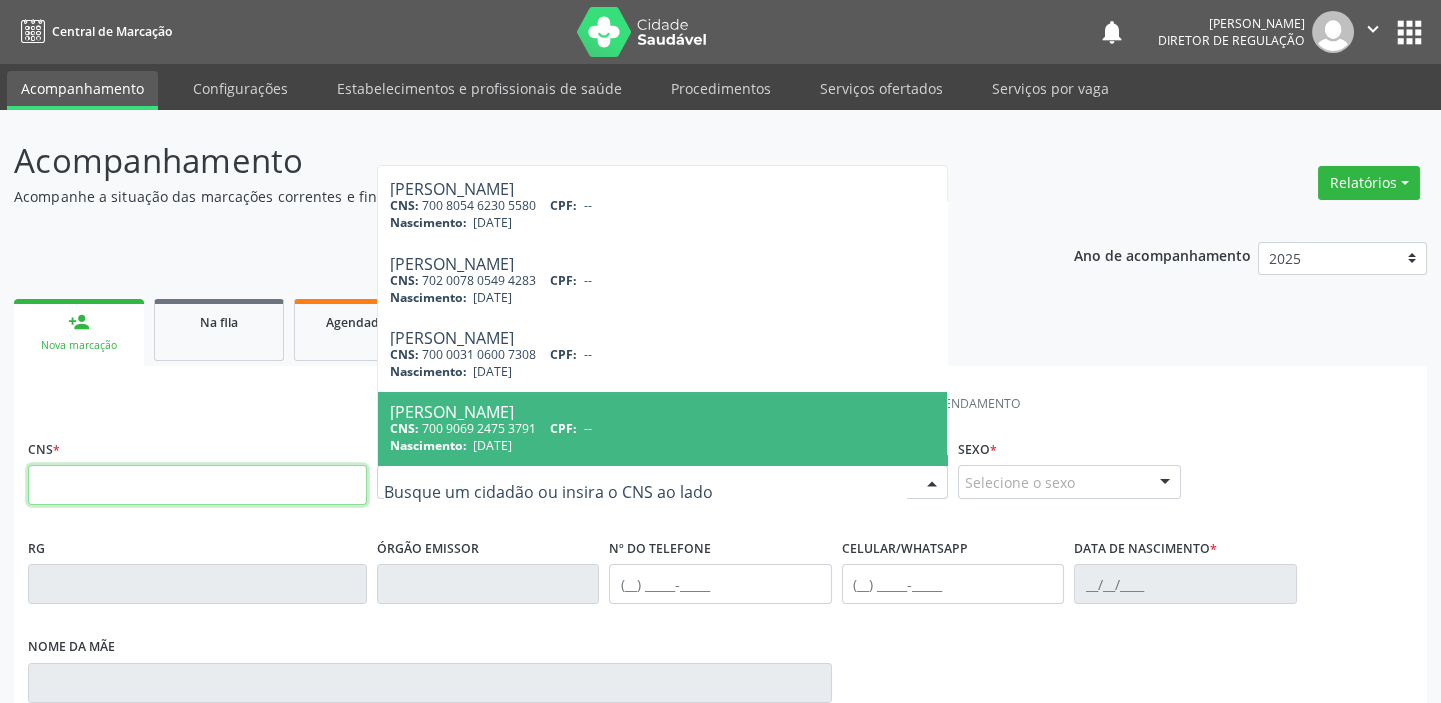 click at bounding box center [197, 485] 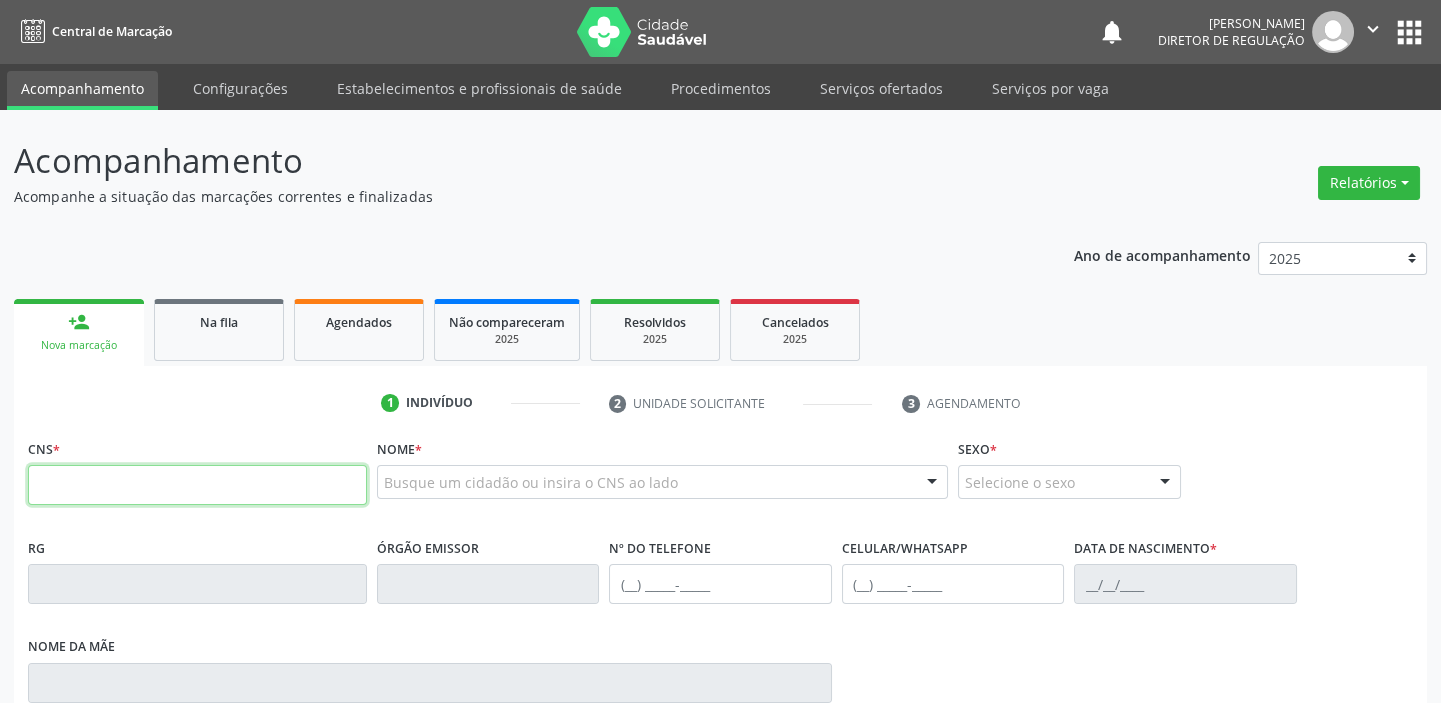 scroll, scrollTop: 0, scrollLeft: 0, axis: both 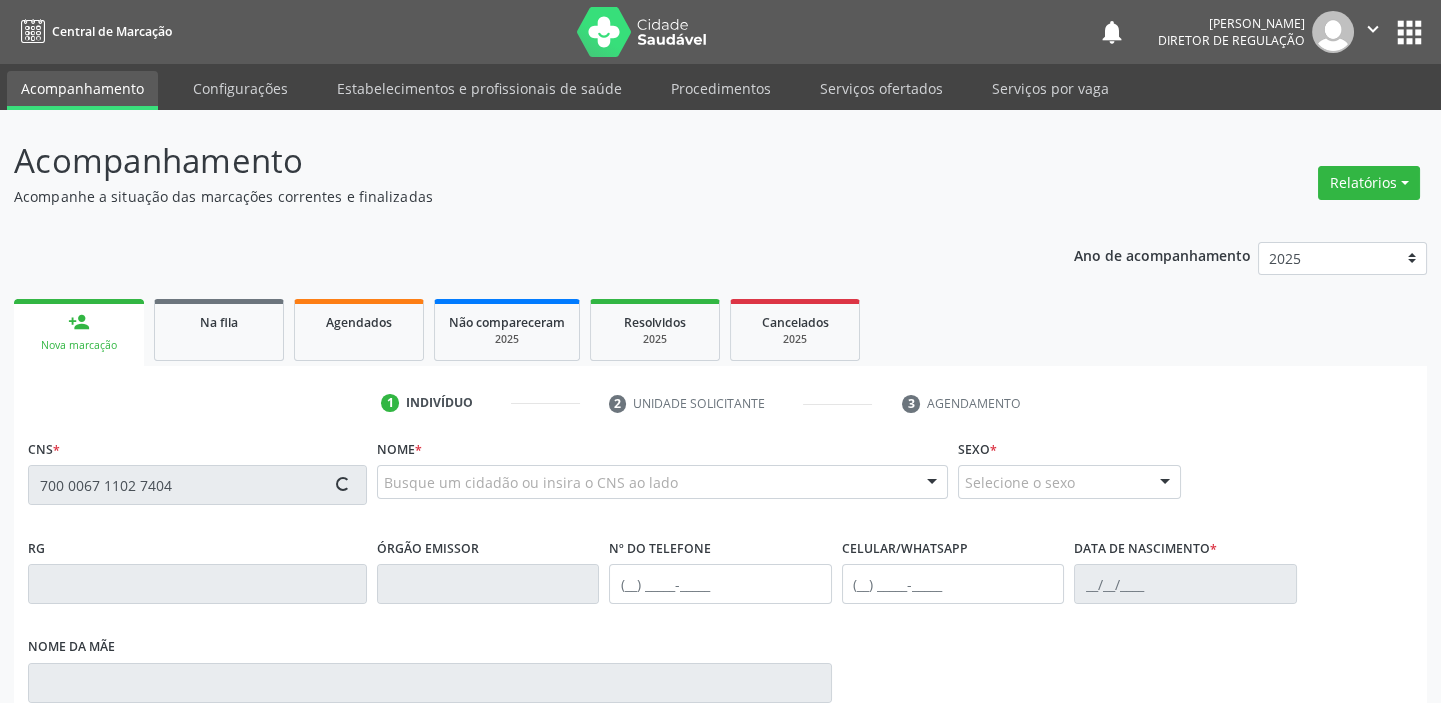 type on "700 0067 1102 7404" 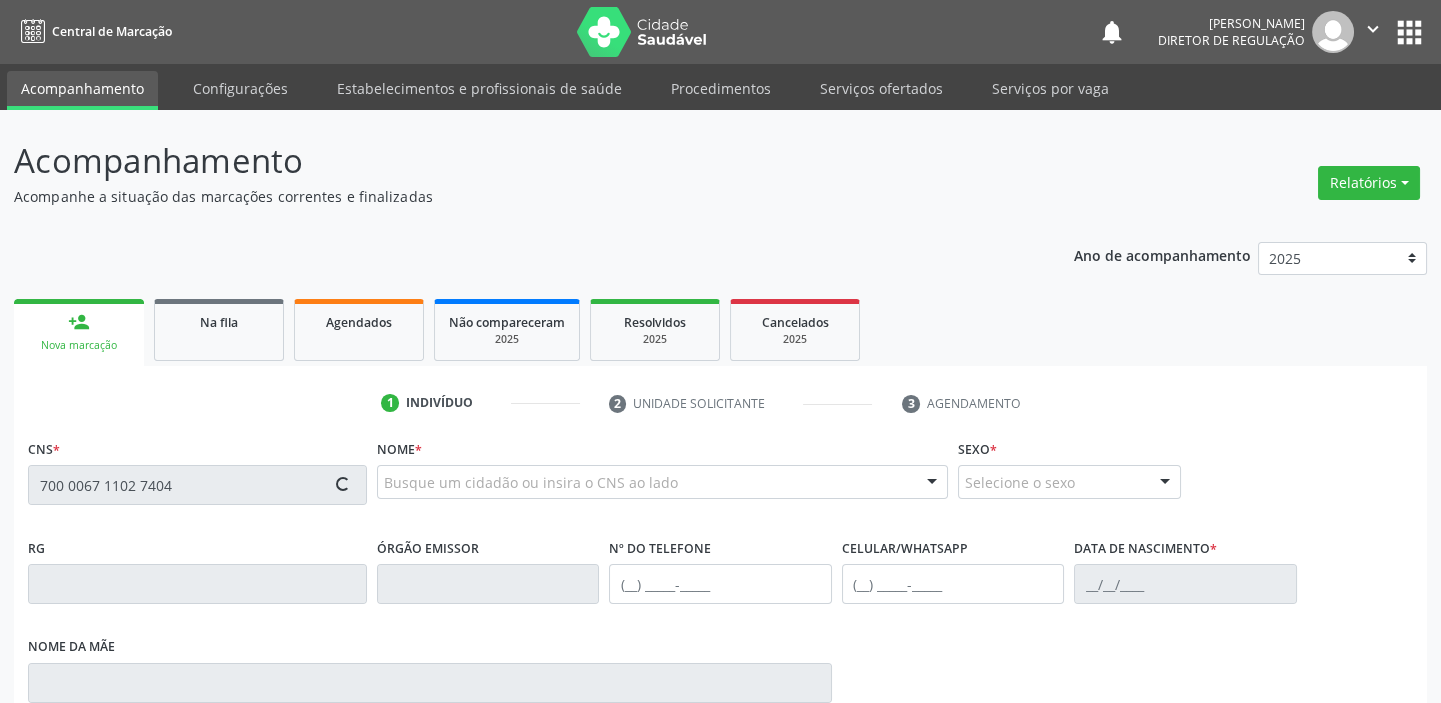 type 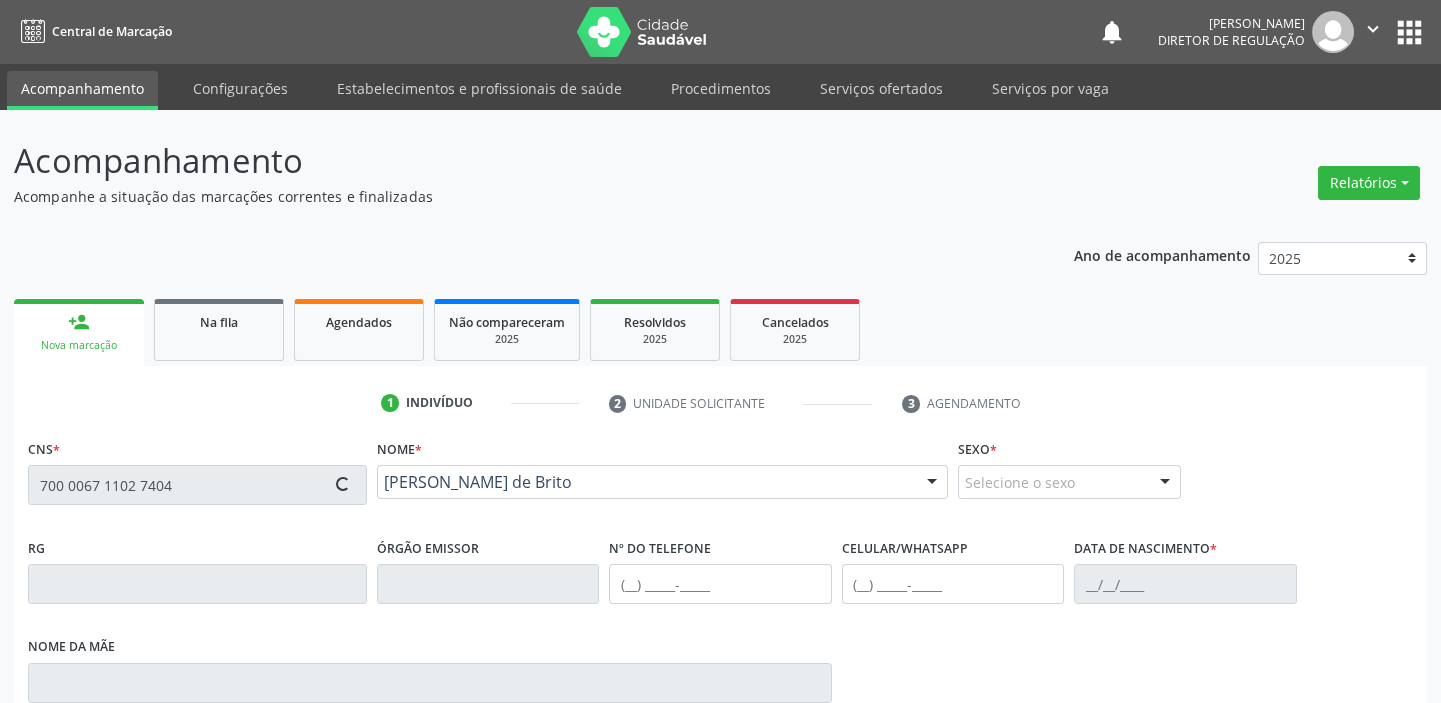 type on "(87) 99098-1955" 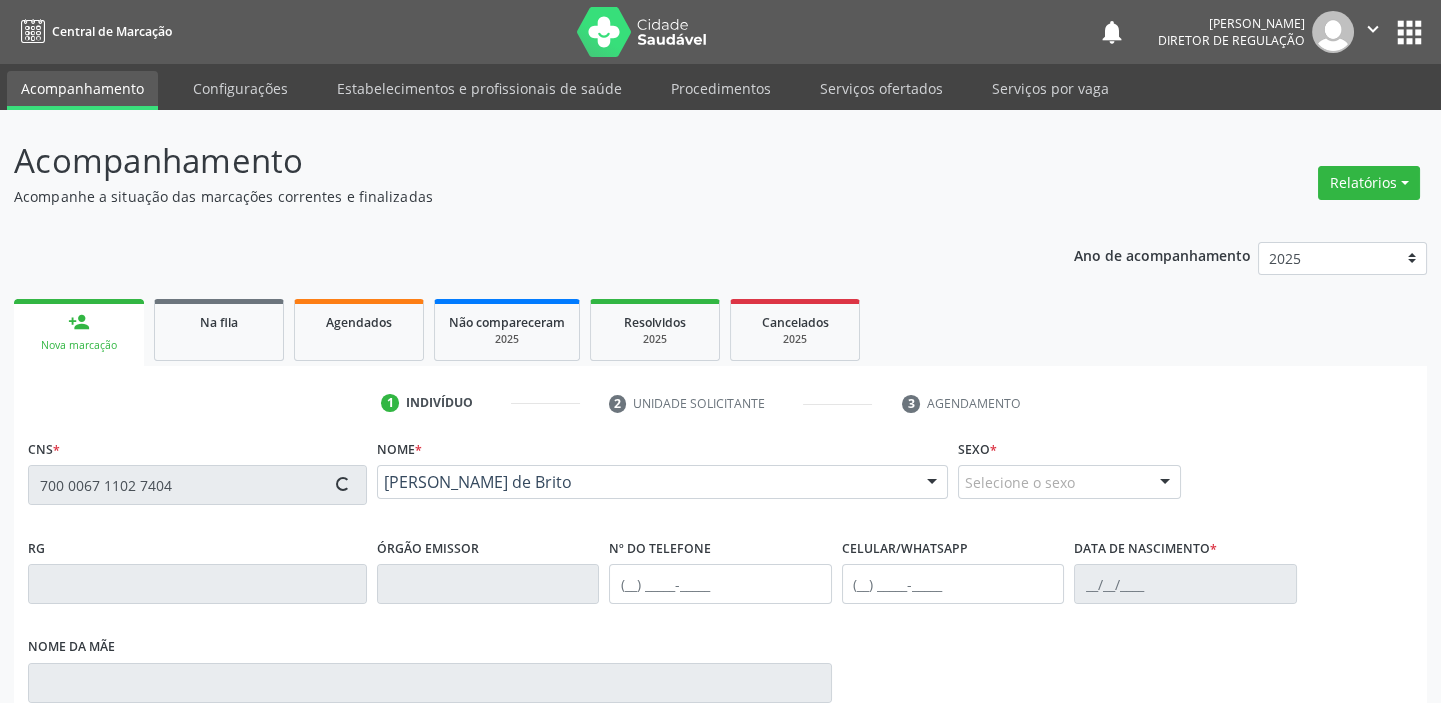 type on "(87) 99098-1955" 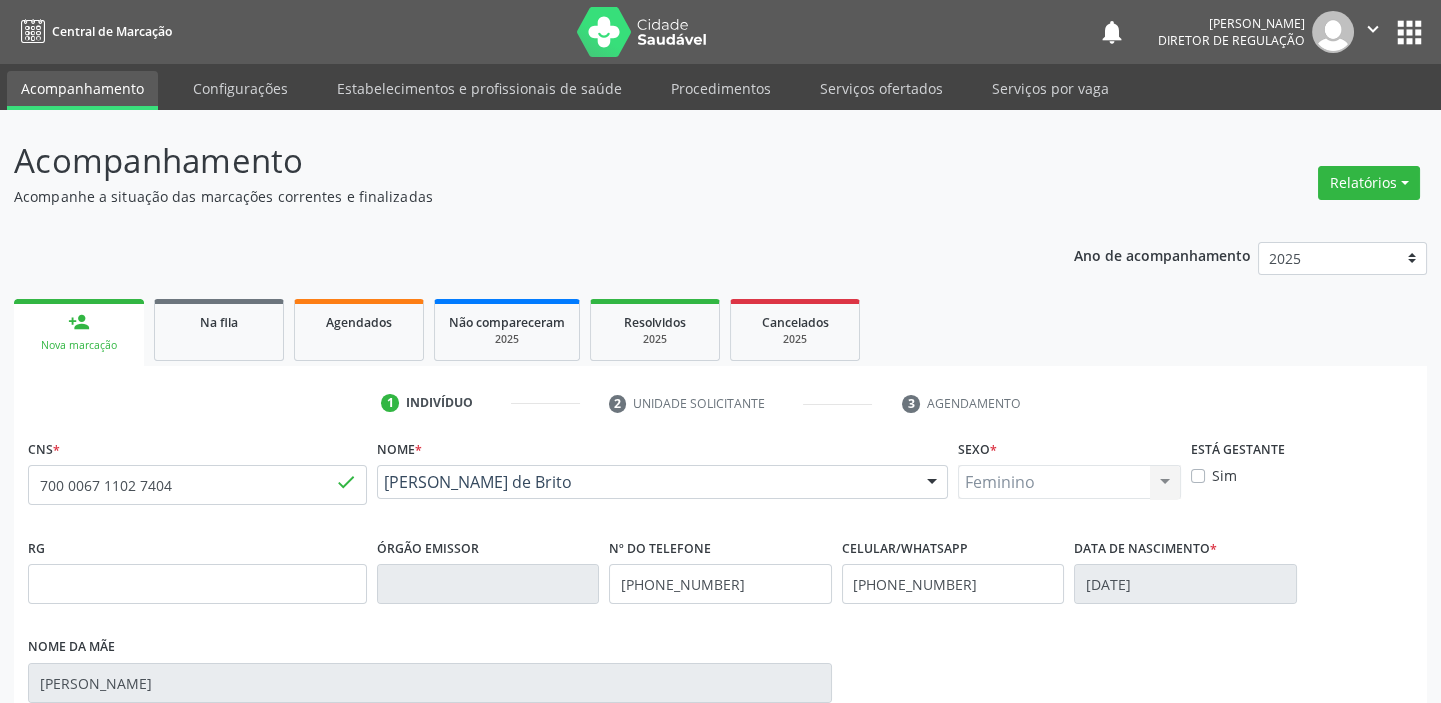 scroll, scrollTop: 90, scrollLeft: 0, axis: vertical 